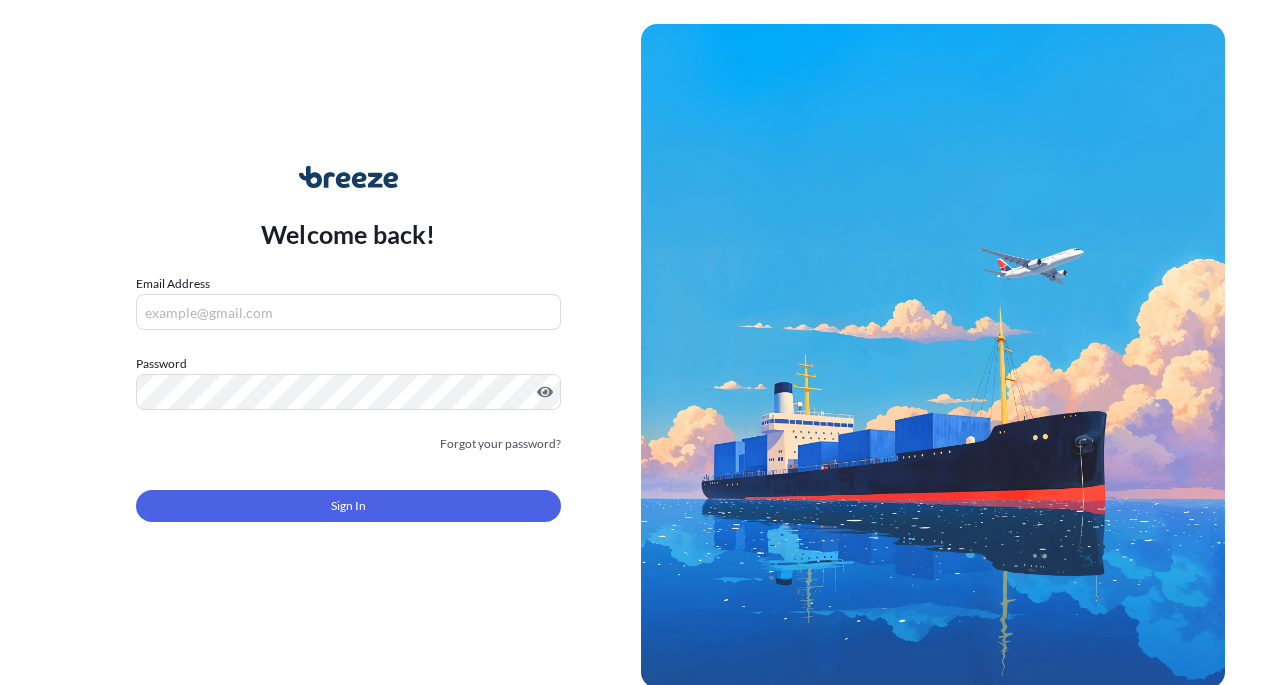scroll, scrollTop: 0, scrollLeft: 0, axis: both 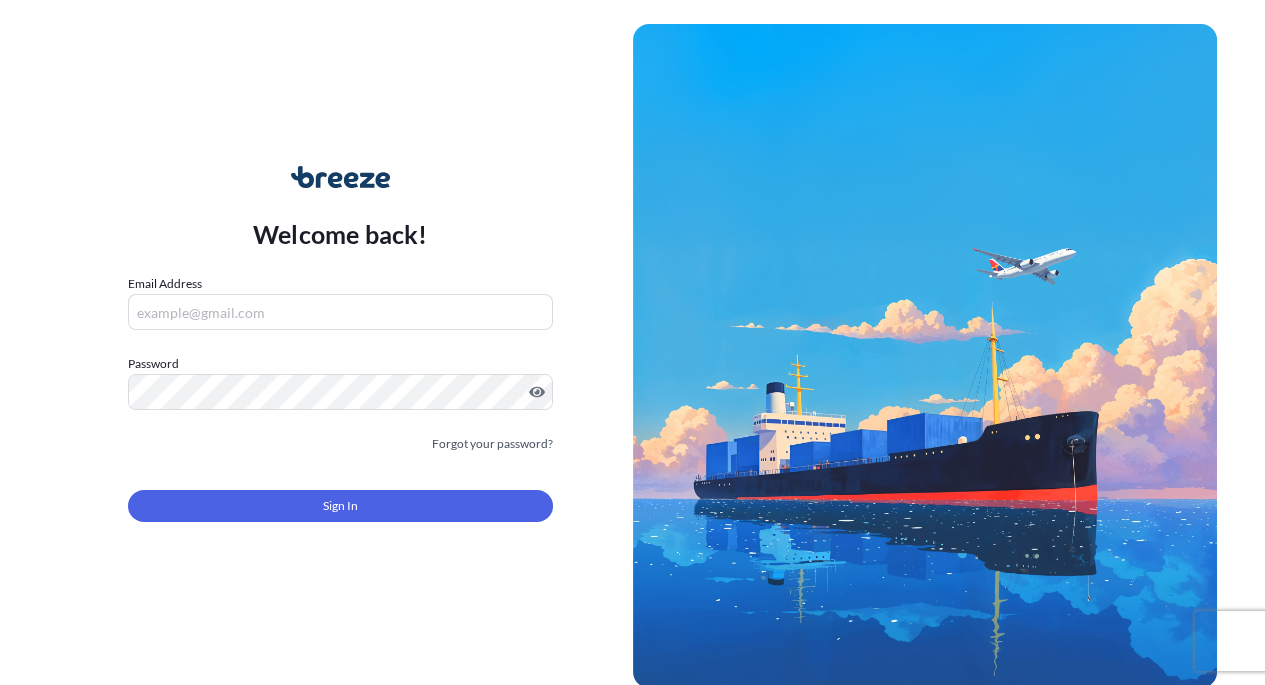 type 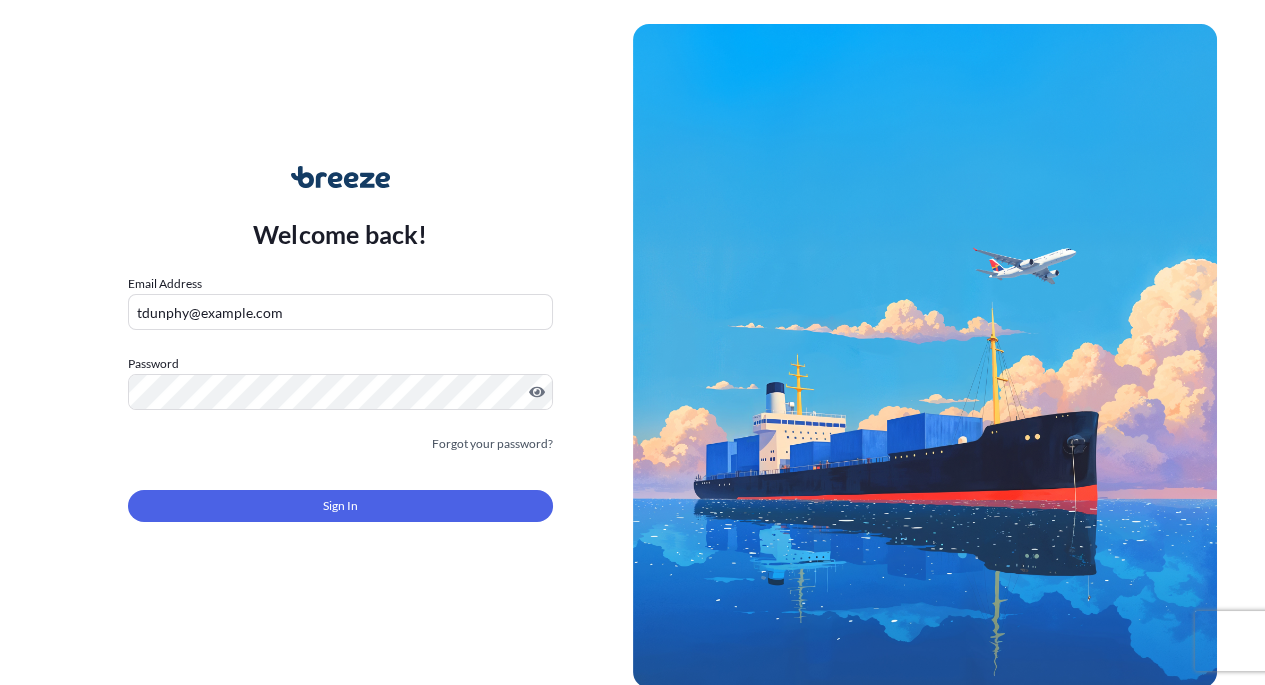 click on "Sign In" at bounding box center [340, 506] 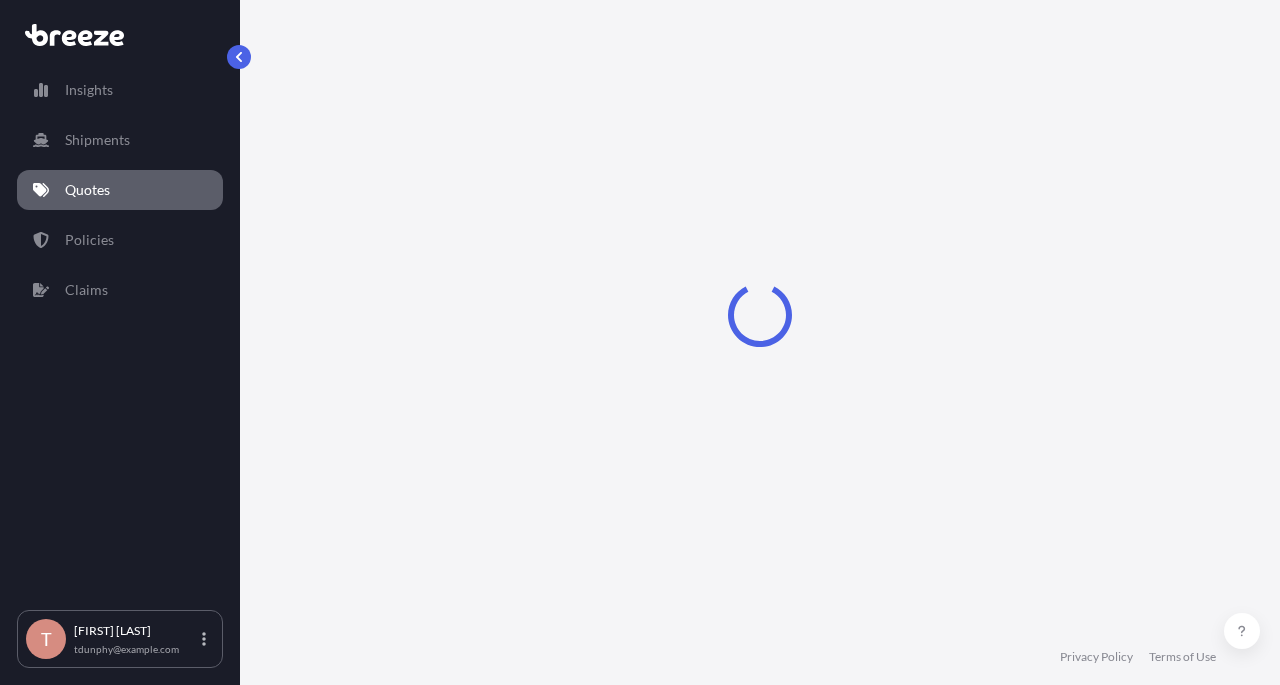 select on "Sea" 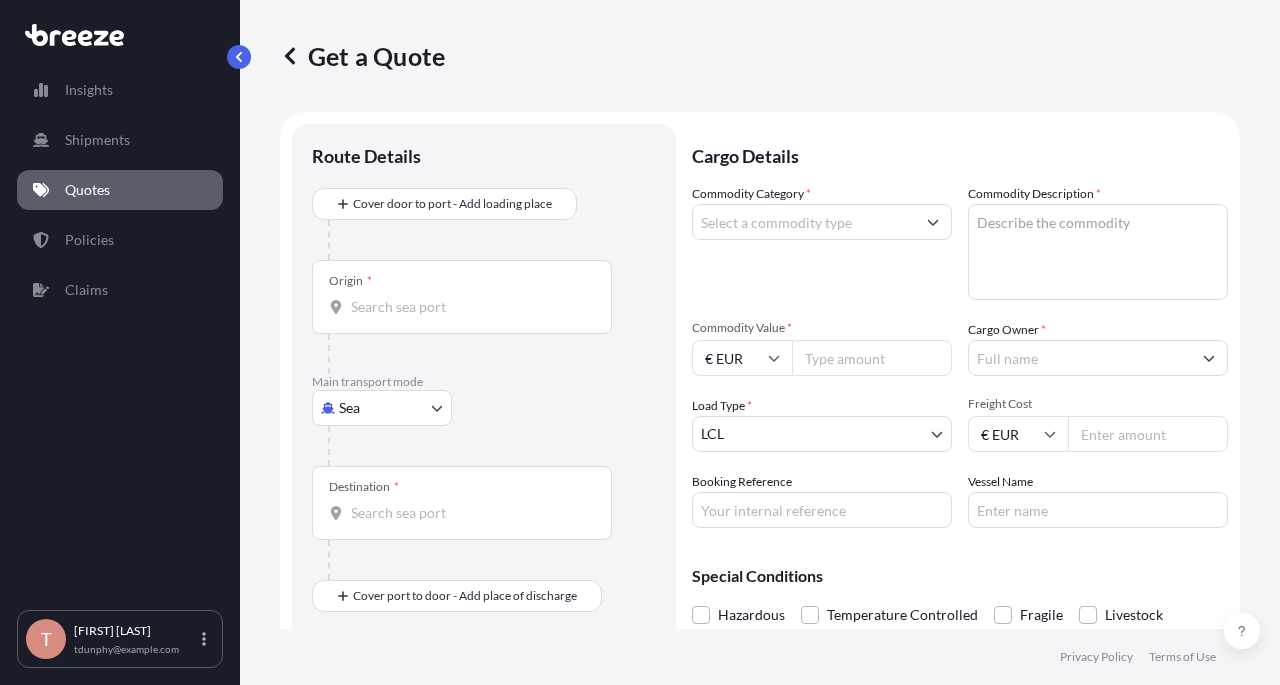 scroll, scrollTop: 32, scrollLeft: 0, axis: vertical 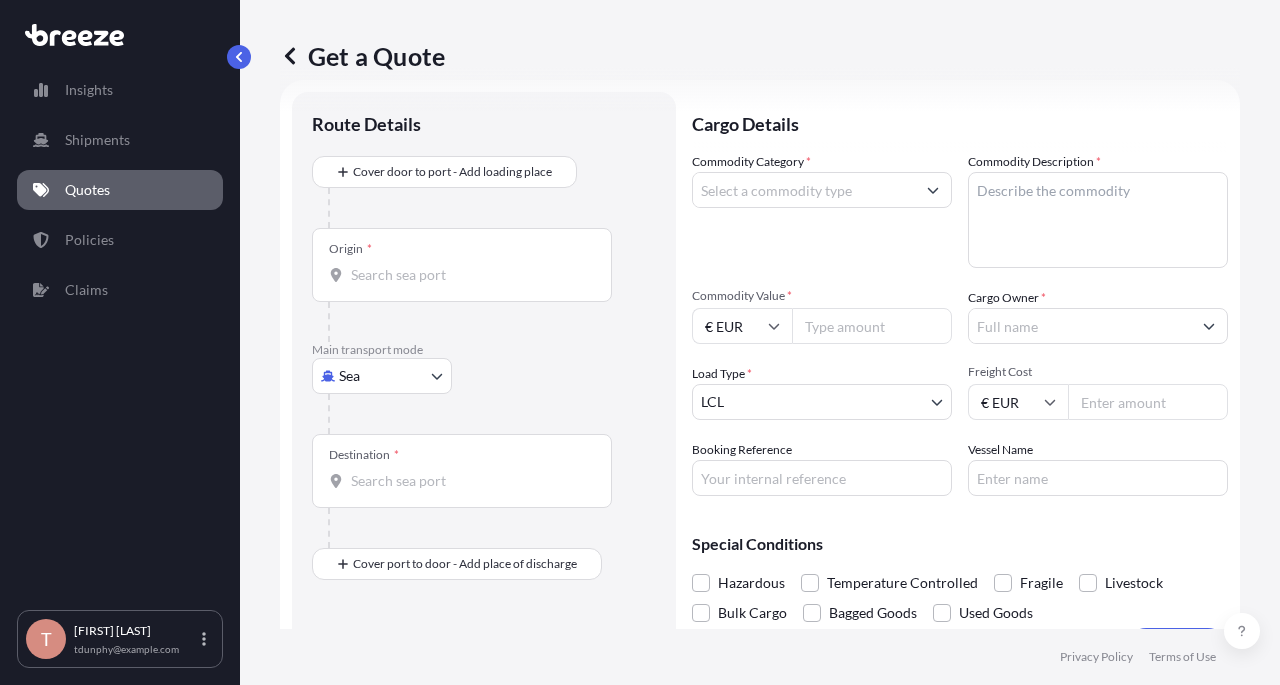click on "Policies" at bounding box center [89, 240] 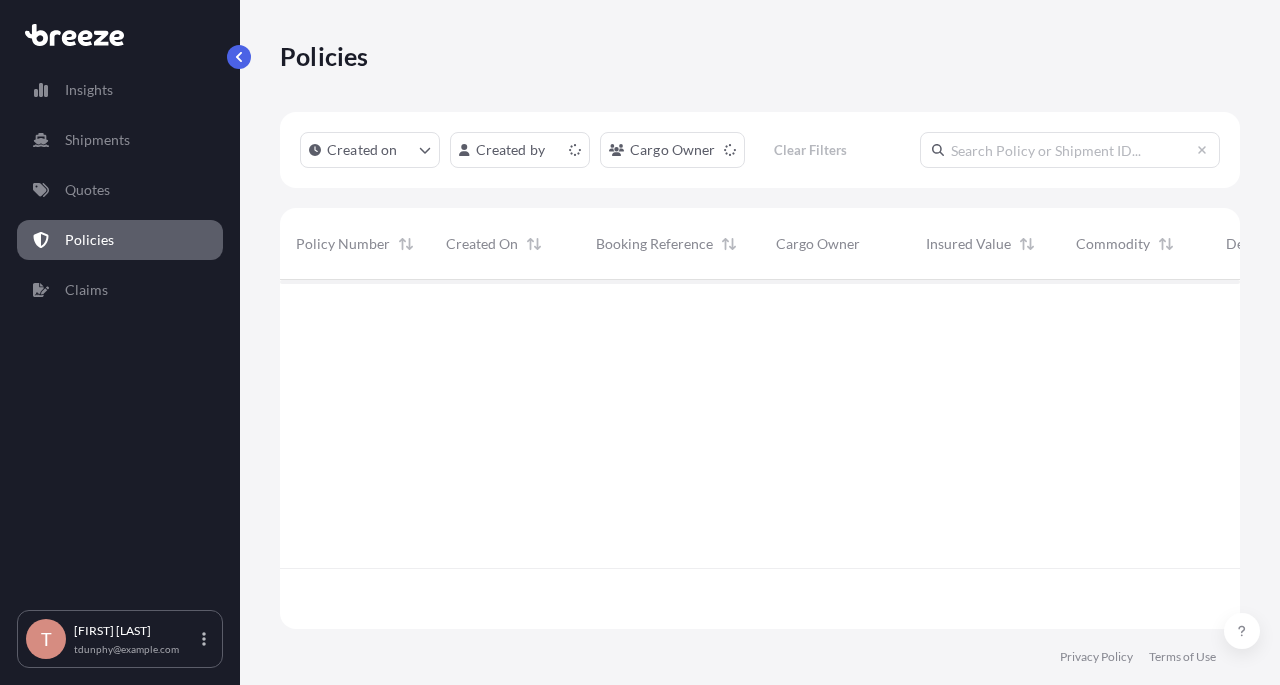 scroll, scrollTop: 0, scrollLeft: 0, axis: both 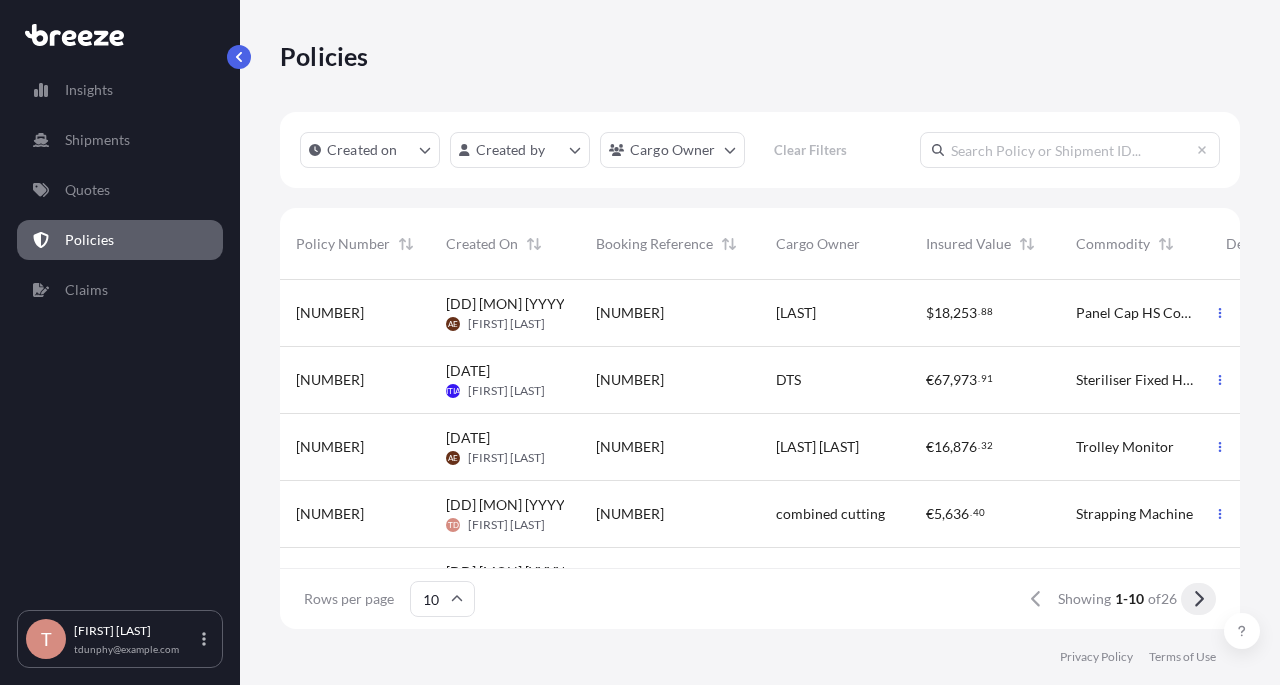 click 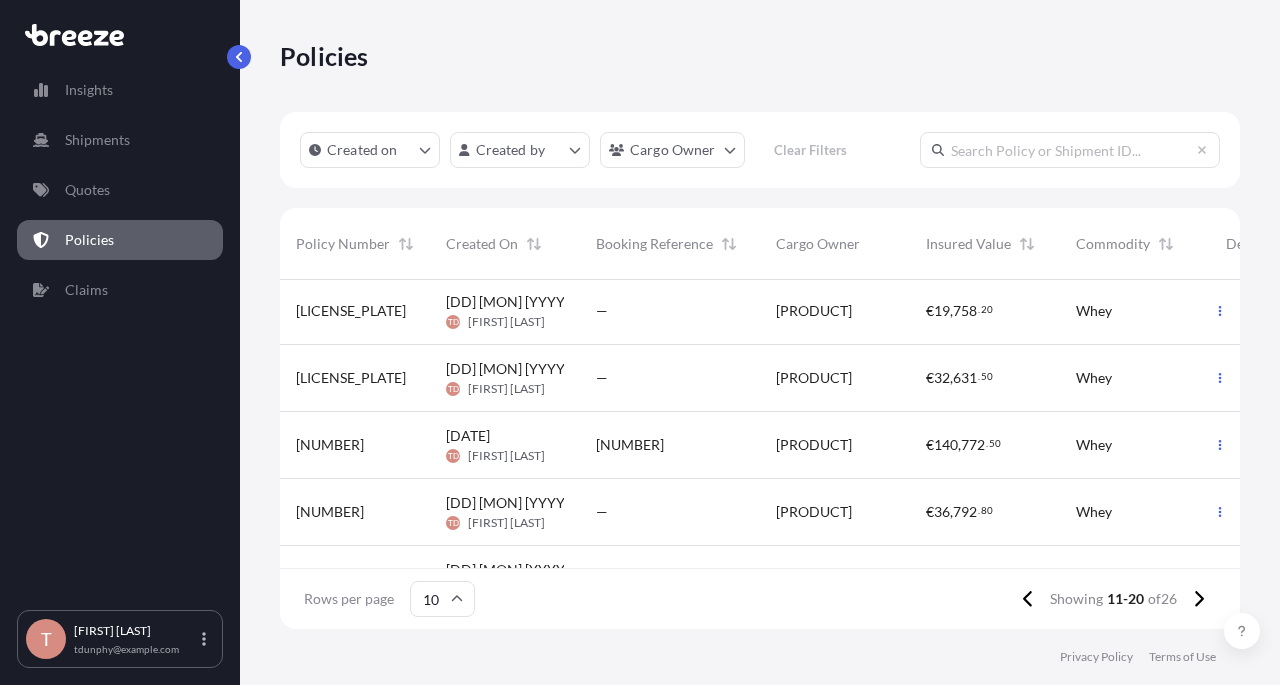 scroll, scrollTop: 397, scrollLeft: 0, axis: vertical 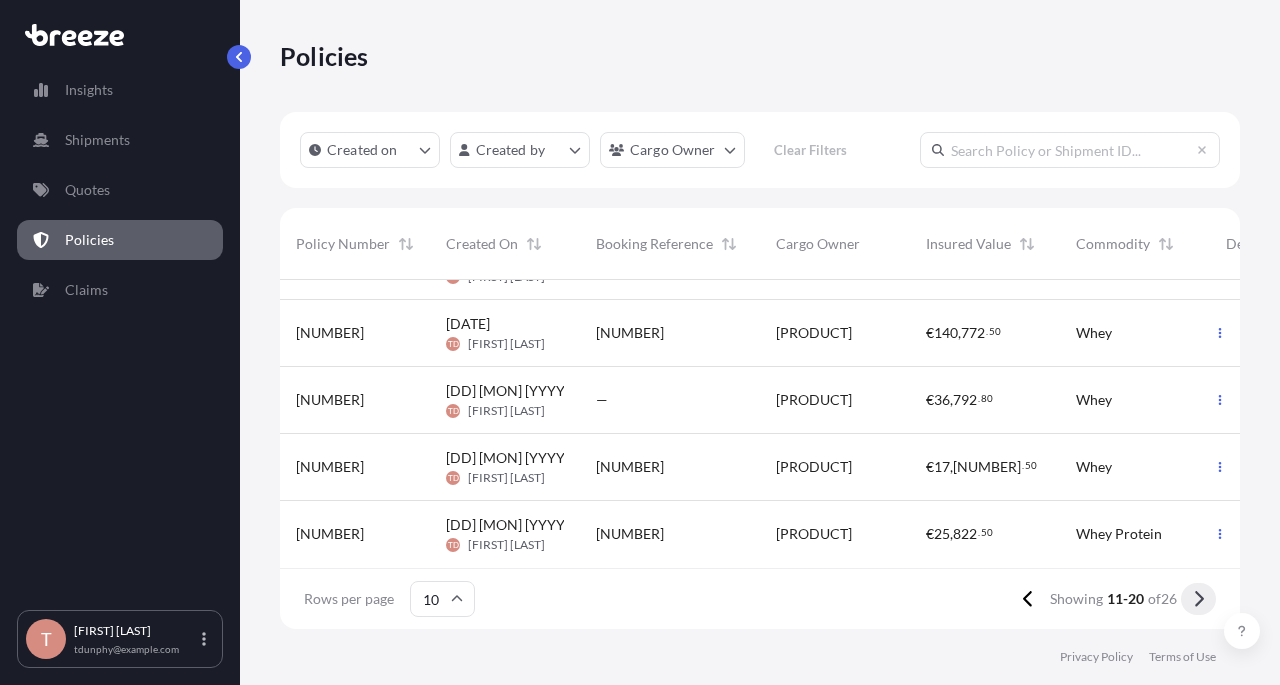 click 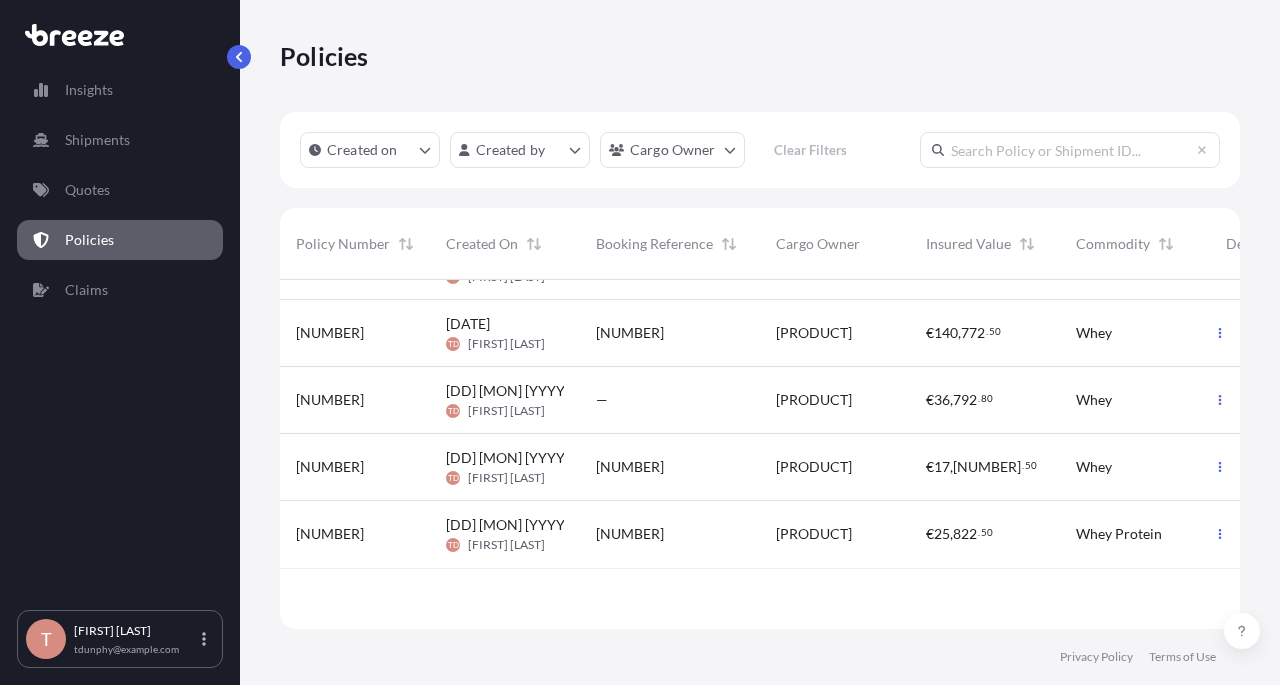scroll, scrollTop: 0, scrollLeft: 0, axis: both 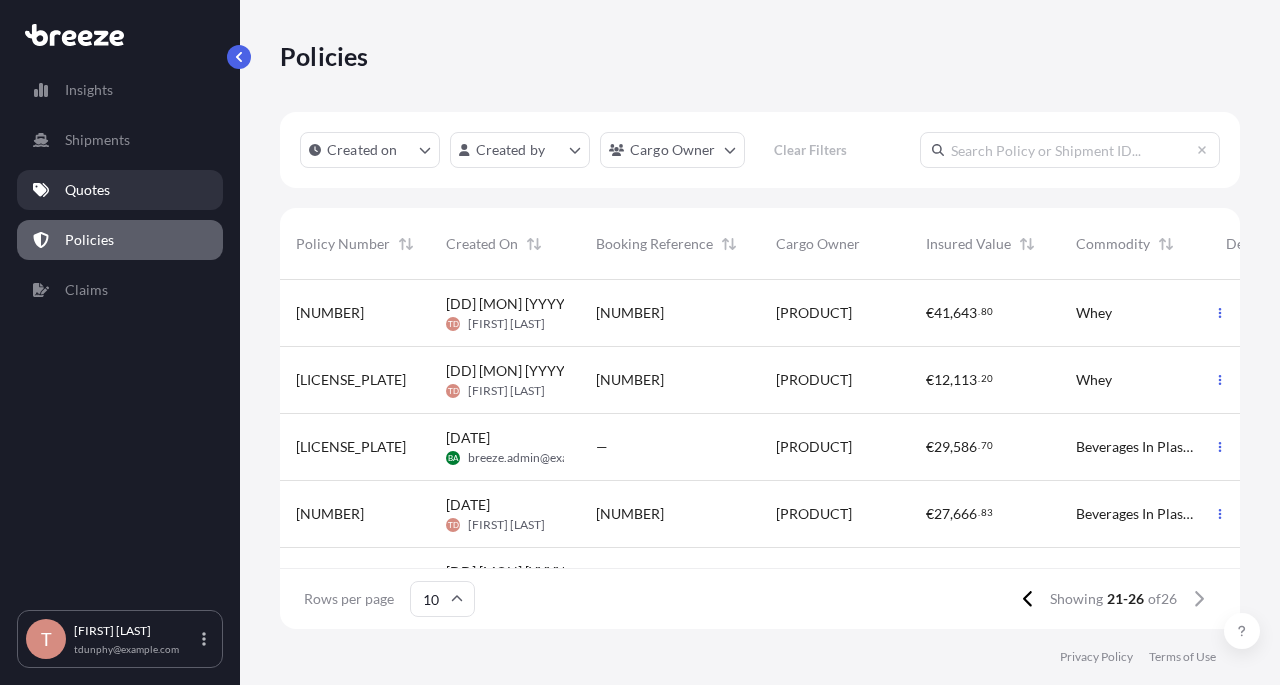 click on "Quotes" at bounding box center [87, 190] 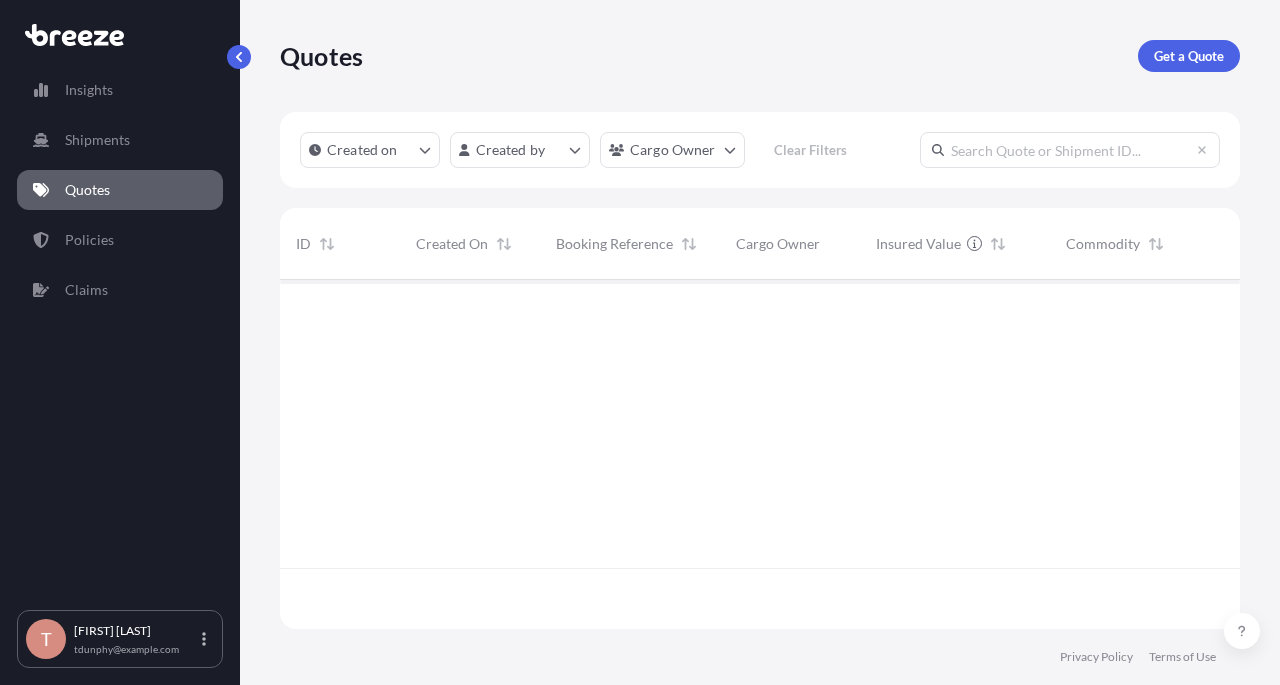 scroll, scrollTop: 15, scrollLeft: 16, axis: both 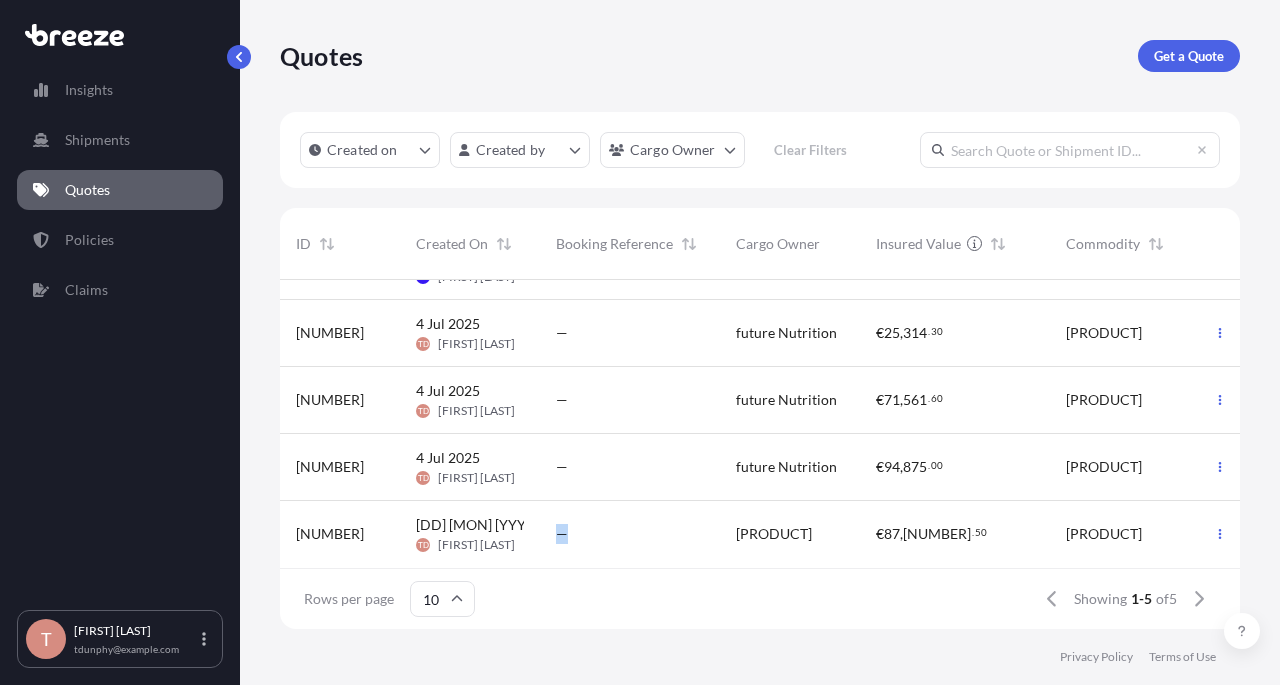 drag, startPoint x: 561, startPoint y: 551, endPoint x: 659, endPoint y: 544, distance: 98.24968 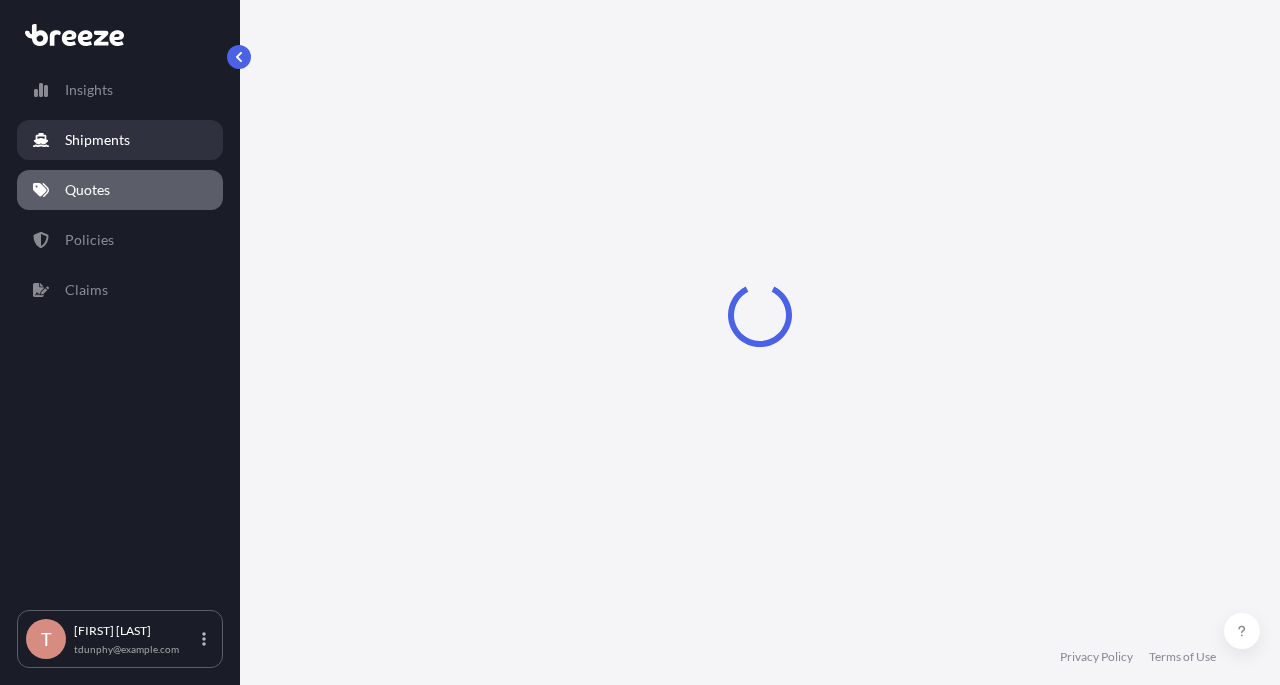 select on "Road" 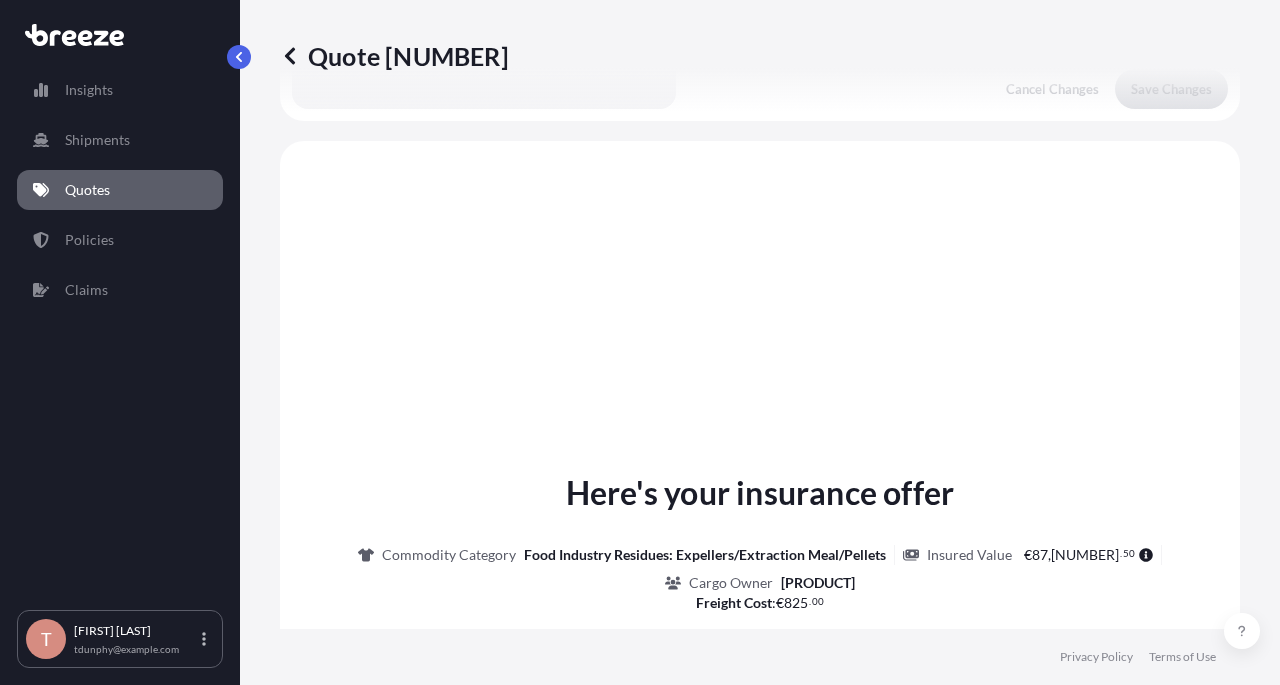 scroll, scrollTop: 632, scrollLeft: 0, axis: vertical 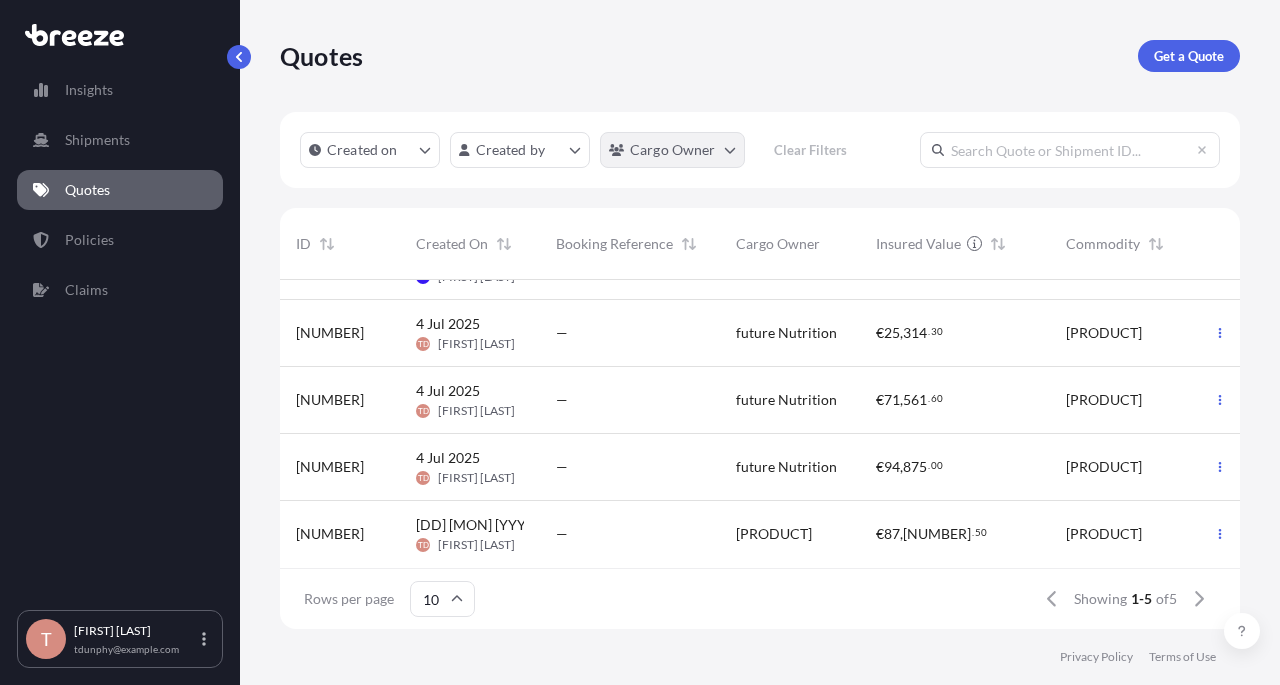 click on "tdunphy@example.com Quotes Get a Quote Created on Created by Cargo Owner Clear Filters ID Created On Booking Reference Cargo Owner Insured Value Commodity Departure Arrival Total Status [NUMBER] [DD] [MON] [YYYY] [LAST] [LAST] € [NUMBER] , [NUMBER] . [NUMBER] [CITY] [CITY] € [NUMBER] . [NUMBER] [NUMBER] [NUMBER] [DD] [MON] [YYYY] [LAST] [LAST] € [NUMBER] , [NUMBER] . [NUMBER] [CITY] [CITY] € [NUMBER] . [NUMBER] [NUMBER] [NUMBER] [DD] [MON] [YYYY] [LAST] [LAST] € [NUMBER] , [NUMBER] . [NUMBER] [CITY] [CITY] € [NUMBER] . [NUMBER] [NUMBER] [NUMBER] [DD] [MON] [YYYY] [LAST] [LAST] € [NUMBER] , [NUMBER] . [NUMBER] [CITY] [CITY] € [NUMBER] . [NUMBER] [NUMBER] [NUMBER] Rows per page [NUMBER] Showing [NUMBER]-[NUMBER] of [NUMBER] Privacy Policy Terms of Use
Insured Value is Cargo Value & Freight Cost + [NUMBER]%" at bounding box center [640, 342] 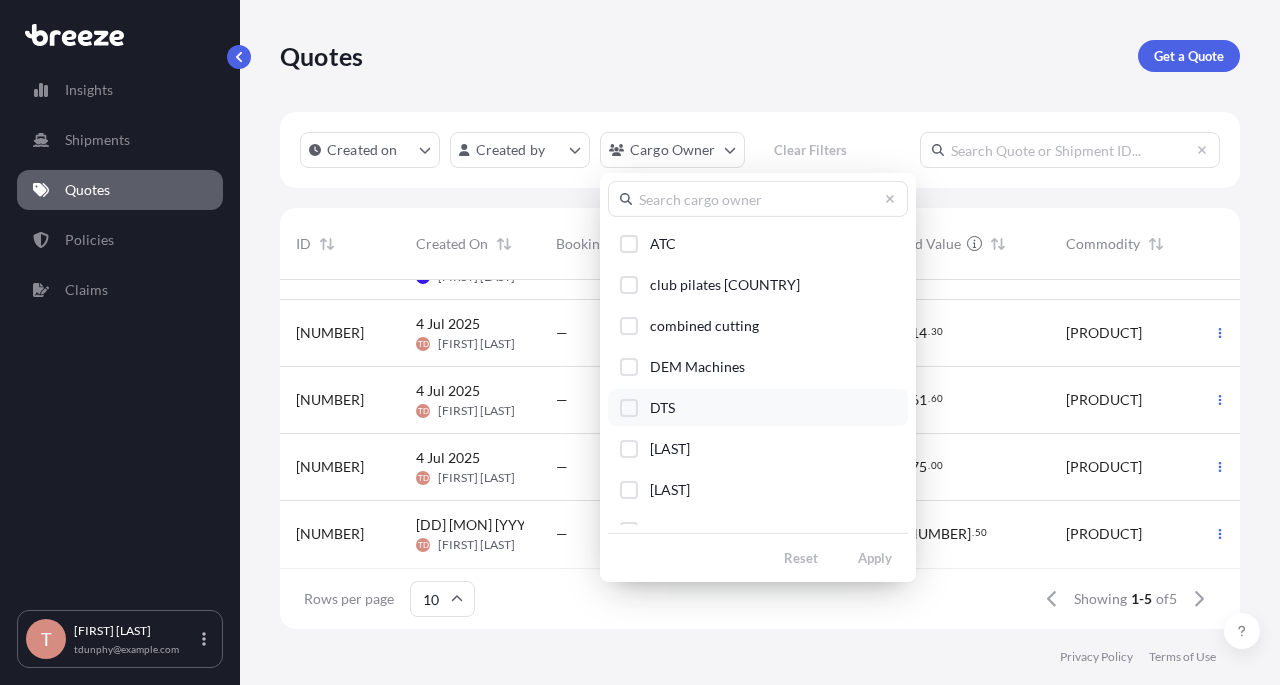 click on "DTS" at bounding box center [758, 407] 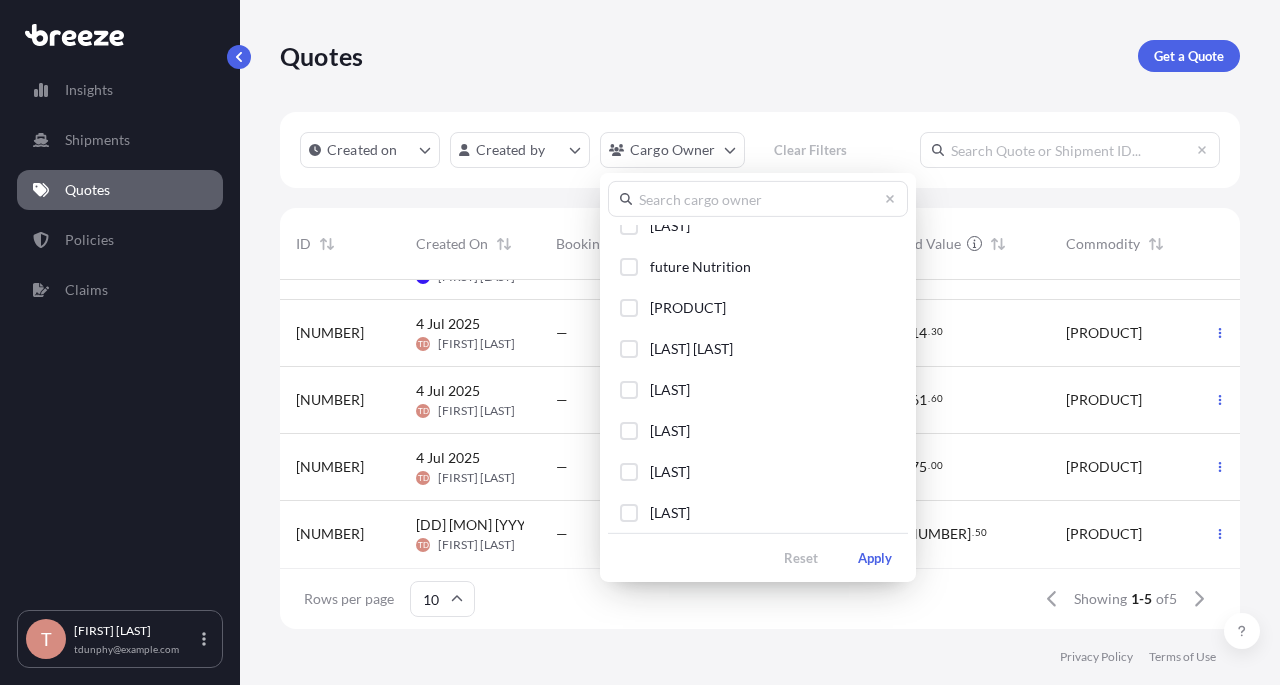 scroll, scrollTop: 271, scrollLeft: 0, axis: vertical 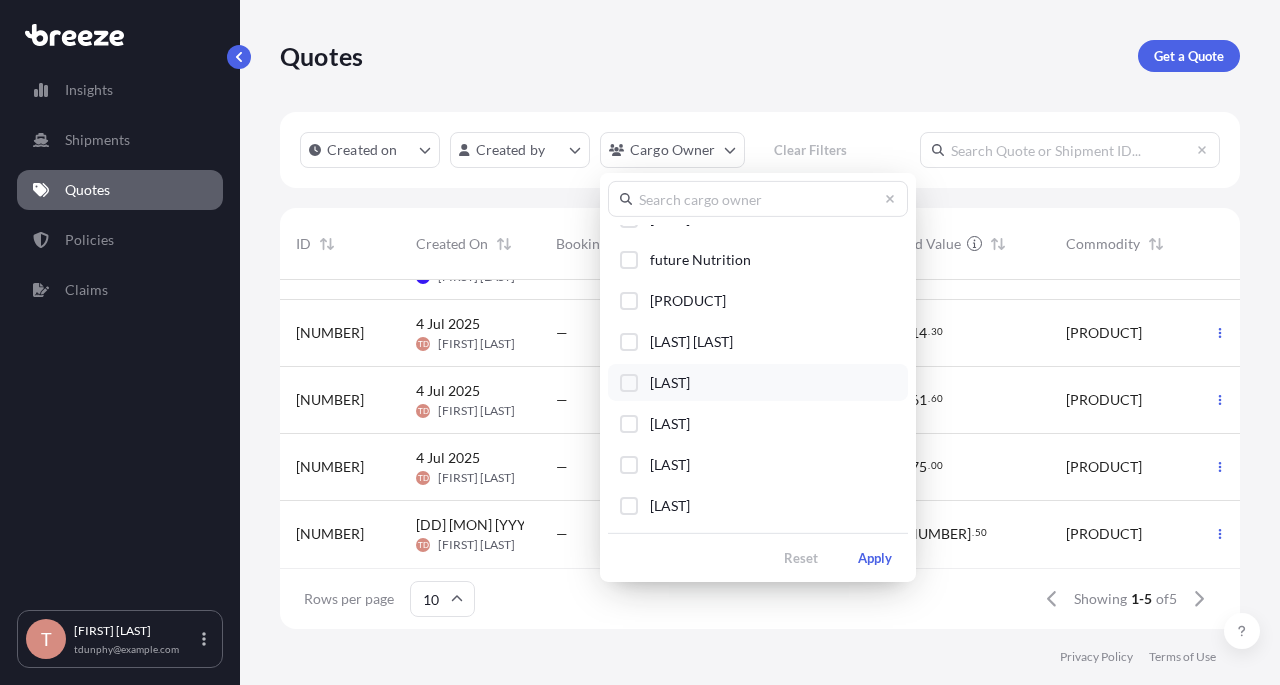 click at bounding box center (629, 382) 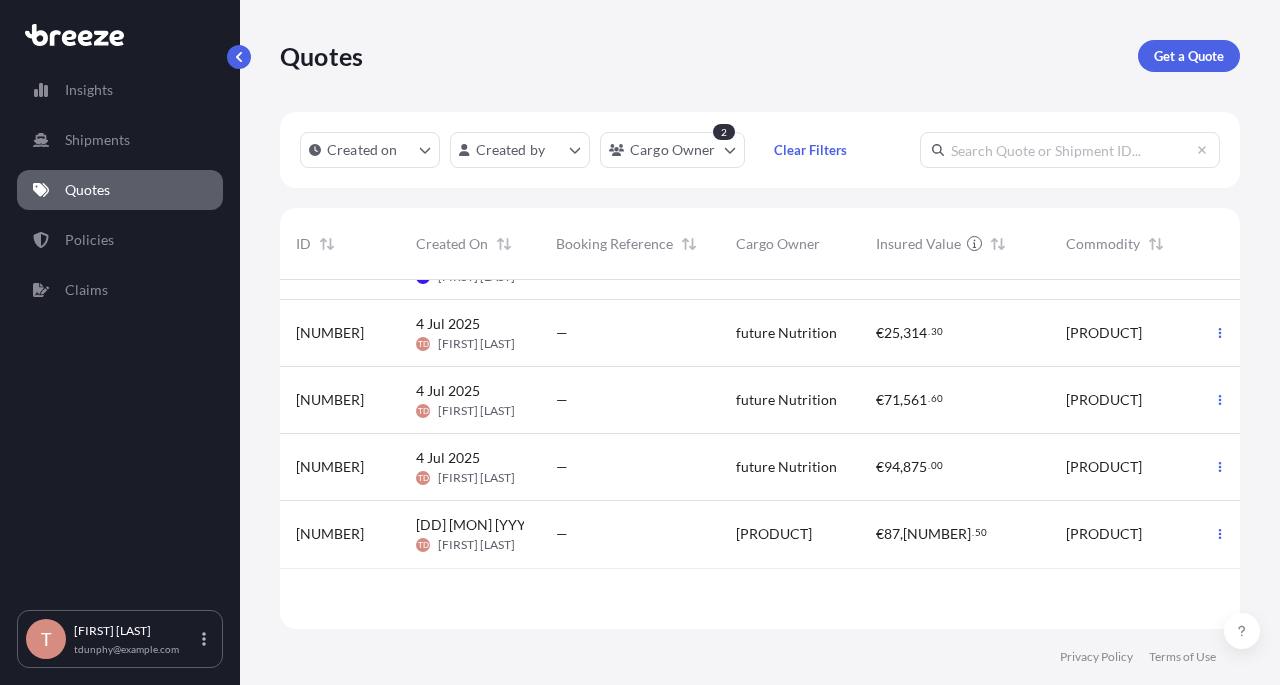 scroll, scrollTop: 0, scrollLeft: 0, axis: both 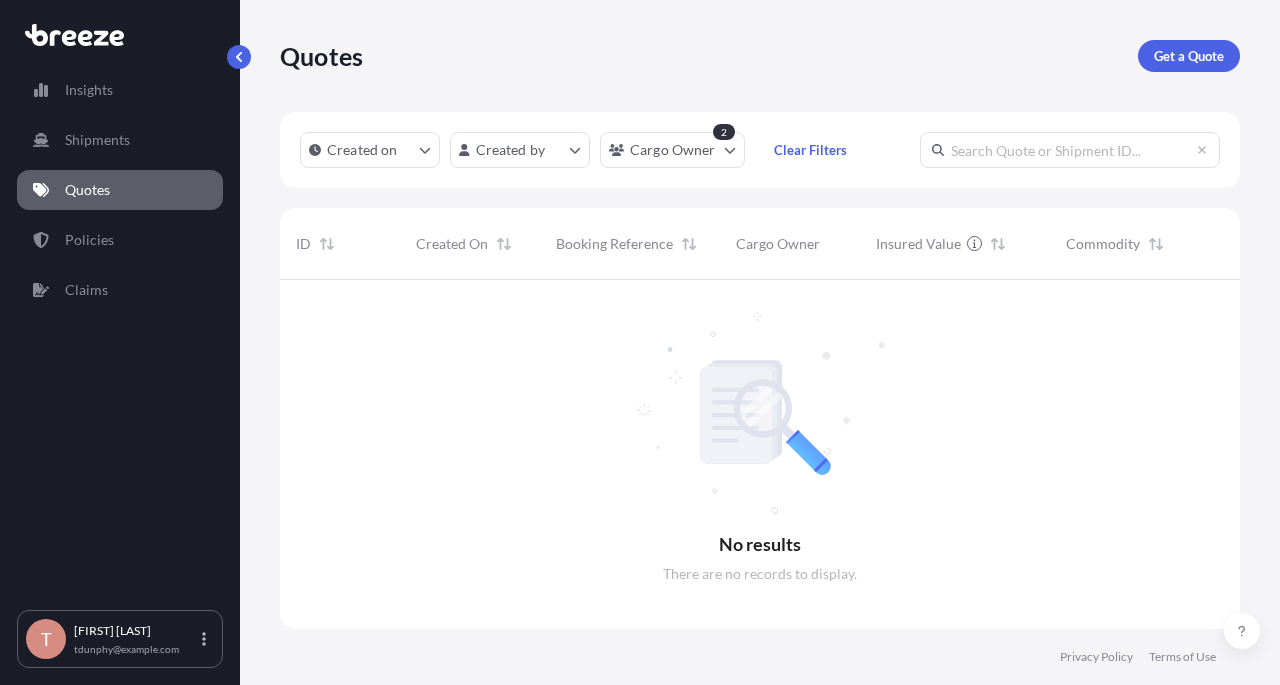 click on "Policies" at bounding box center (89, 240) 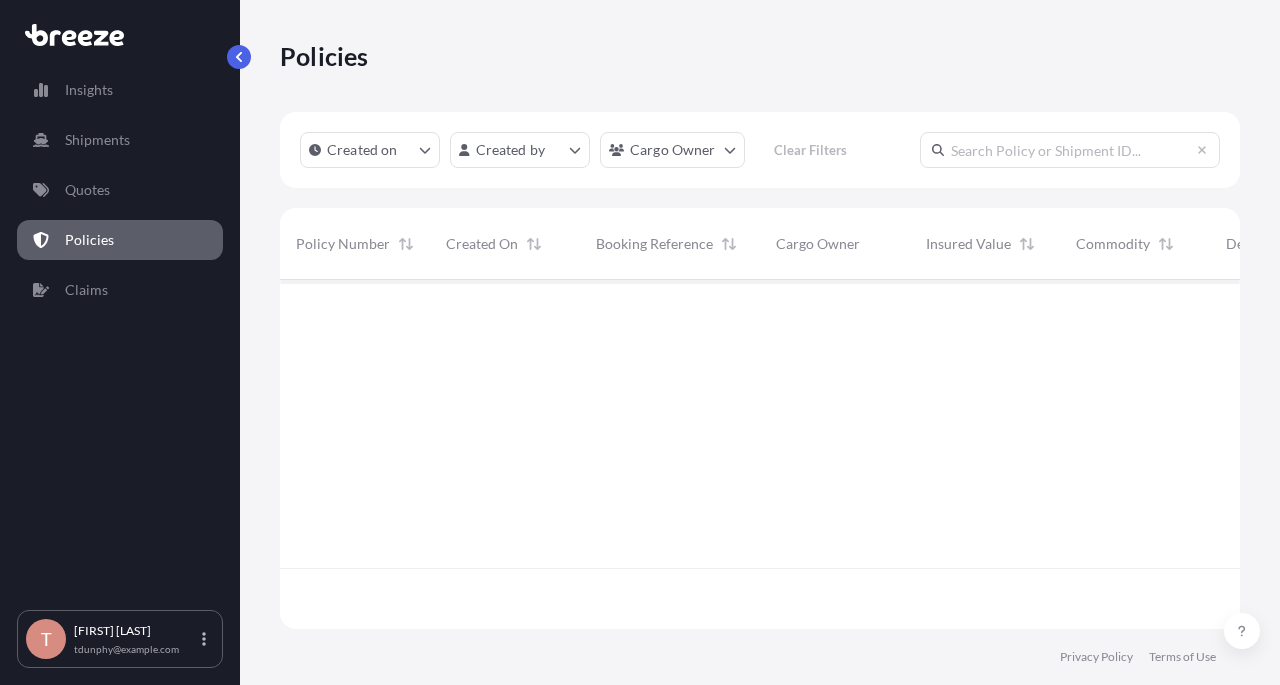 scroll, scrollTop: 15, scrollLeft: 16, axis: both 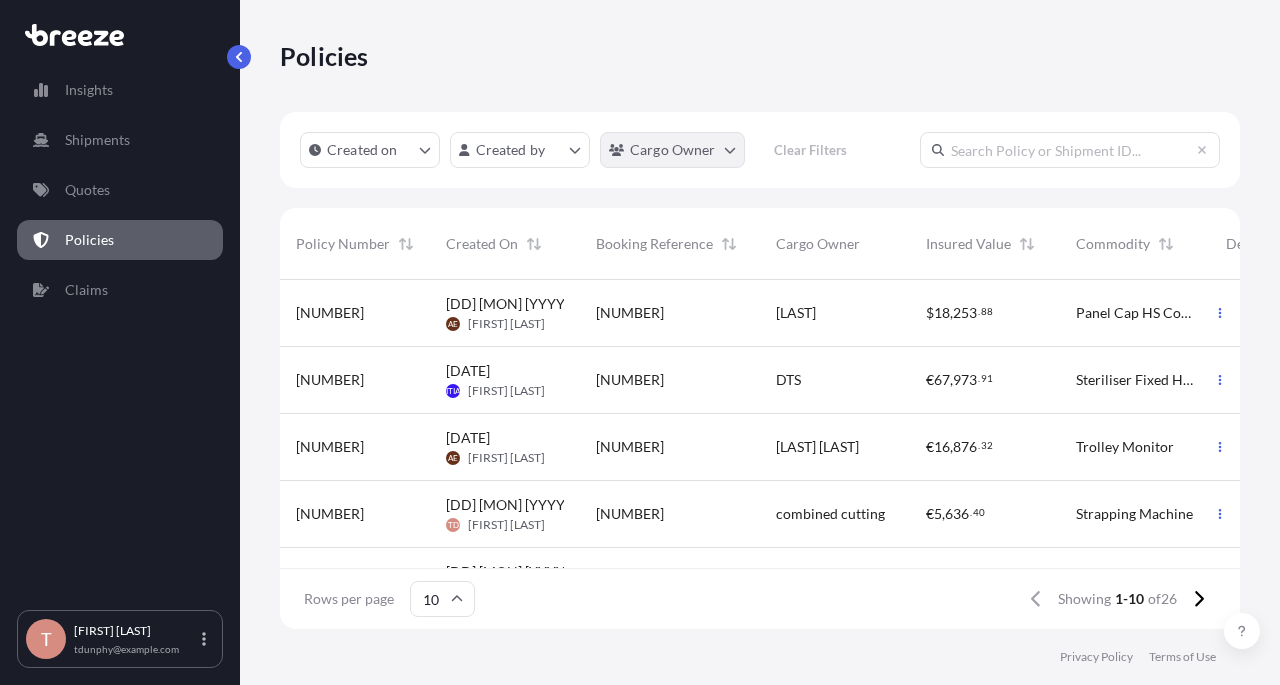 click on "Insights Shipments Quotes Policies Claims T [FIRST] [LAST] tdunphy@example.com Policies Created on Created by Cargo Owner Clear Filters Policy Number Created On Booking Reference Cargo Owner Insured Value Commodity Departure Arrival Total [LICENSE_PLATE] [DATE] AE [FIRST] [LAST] Parcel Planet $ 18 , 253 . 88 Panel Cap HS Code 65050030 Water Bottle HS Code 69120021 Welcome Kit HS Code 85183000 Bamboo Phone Stand HS Code 42023210 [CITY] [DATE] [CITY] [DATE] $ 18 . 25 [LICENSE_PLATE] [DATE] CW [FIRST] [LAST] Steriliser Fixed Height Manual Trolley Perforated Plate Chassis [CITY] [DATE] [CITY] [DATE] € 102 . 96 [LICENSE_PLATE] [DATE] AE [FIRST] [LAST] Hanley Technology € 16 , 876 . 32 Trolley Monitor [CITY] [DATE] [CITY] [DATE] € 16 . 88 [LICENSE_PLATE] [DATE] TD [FIRST] [LAST] combined cutting € 5 , 636 . 40 Strapping Machine [CITY] [DATE] [CITY] [DATE] € 5 . 64 [LICENSE_PLATE] [DATE] TD [FIRST] [LAST]" at bounding box center (640, 342) 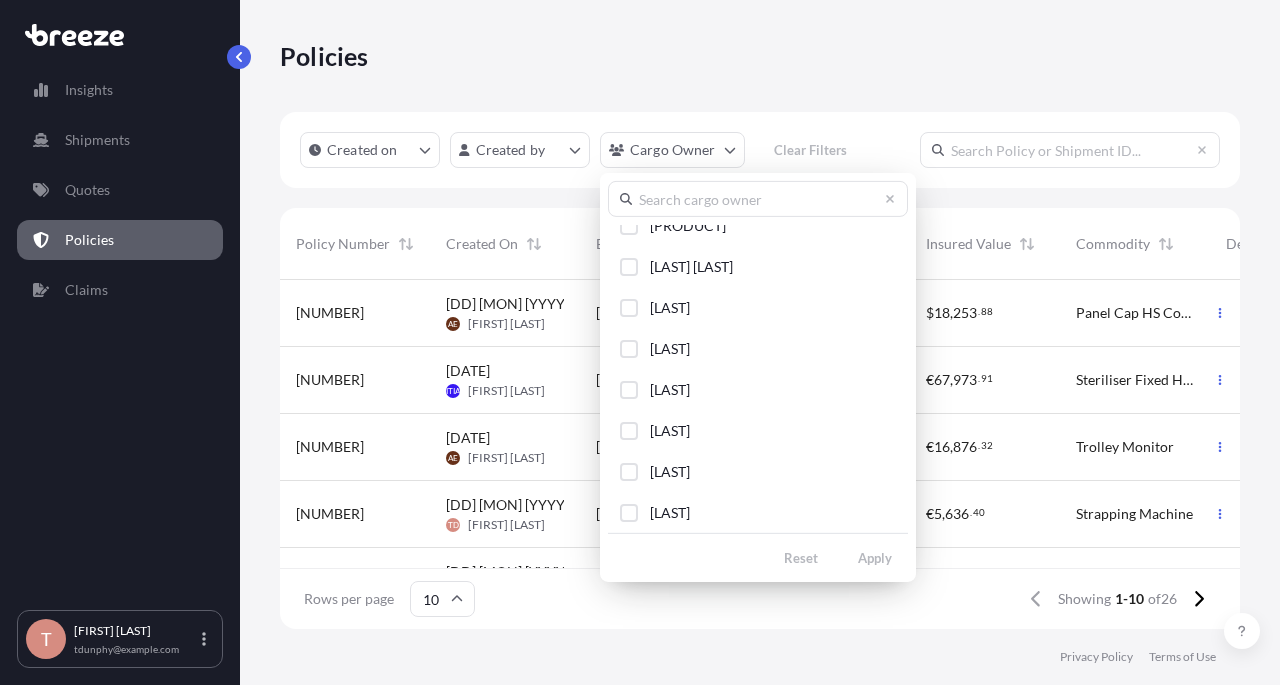 scroll, scrollTop: 339, scrollLeft: 0, axis: vertical 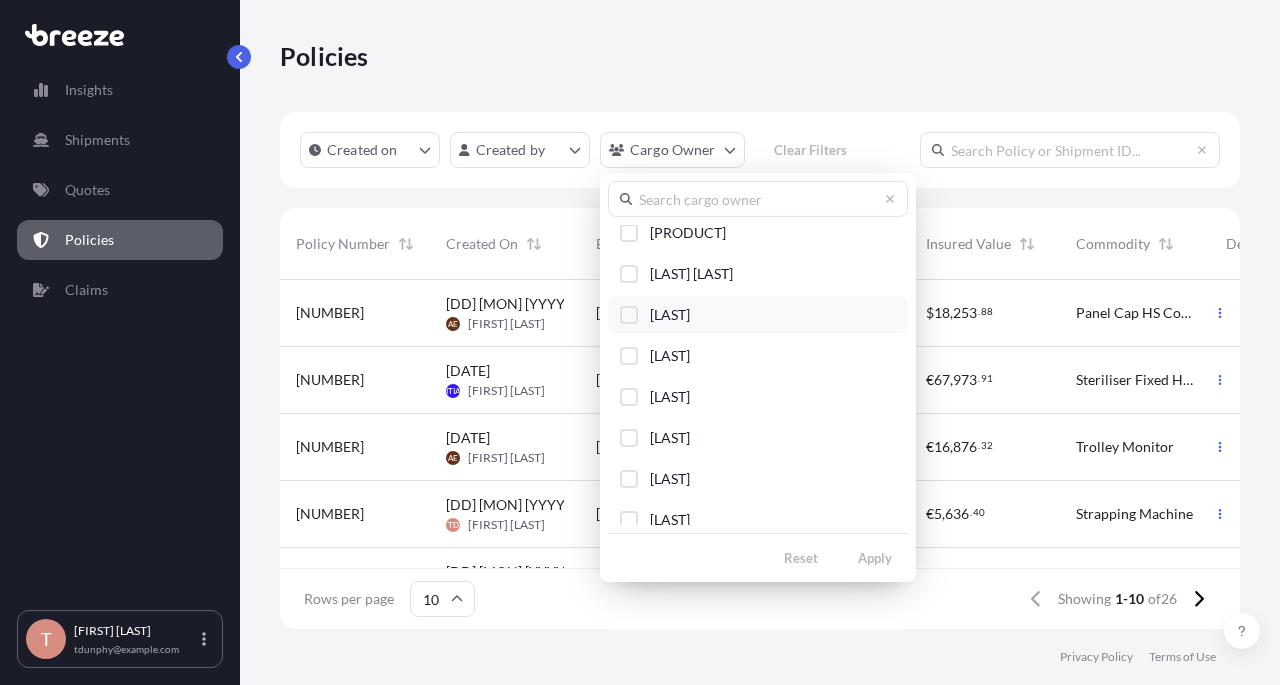 click at bounding box center [629, 314] 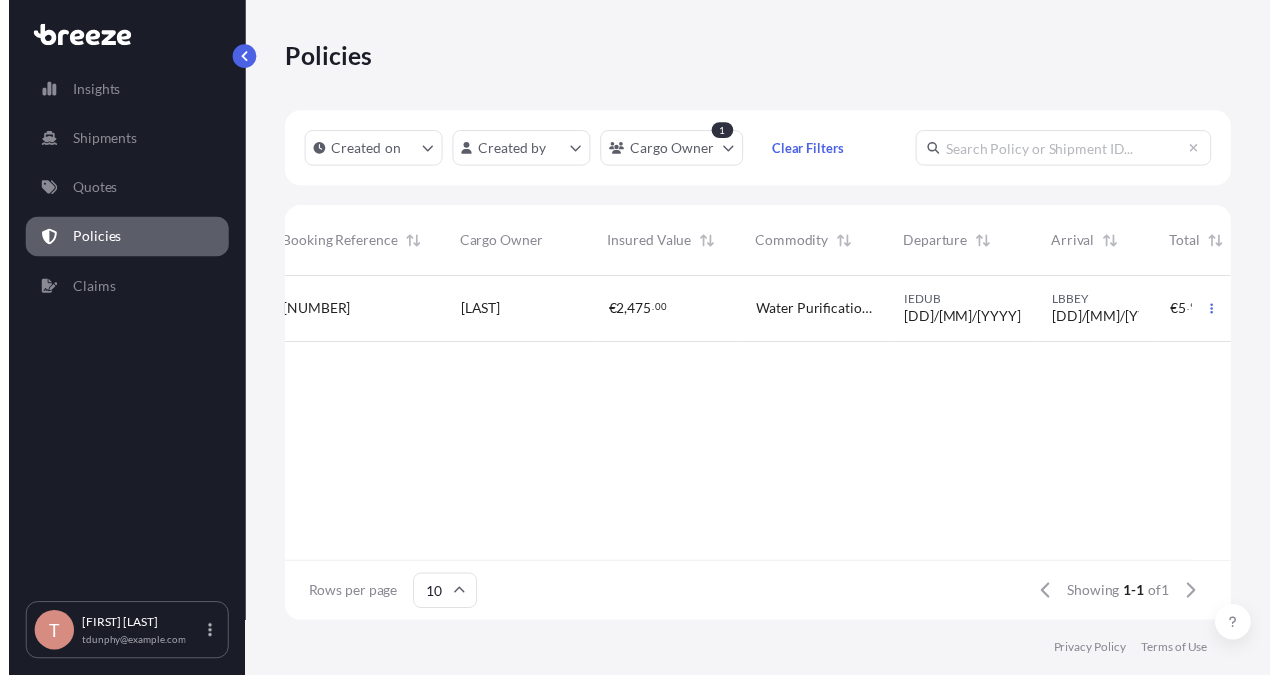 scroll, scrollTop: 0, scrollLeft: 0, axis: both 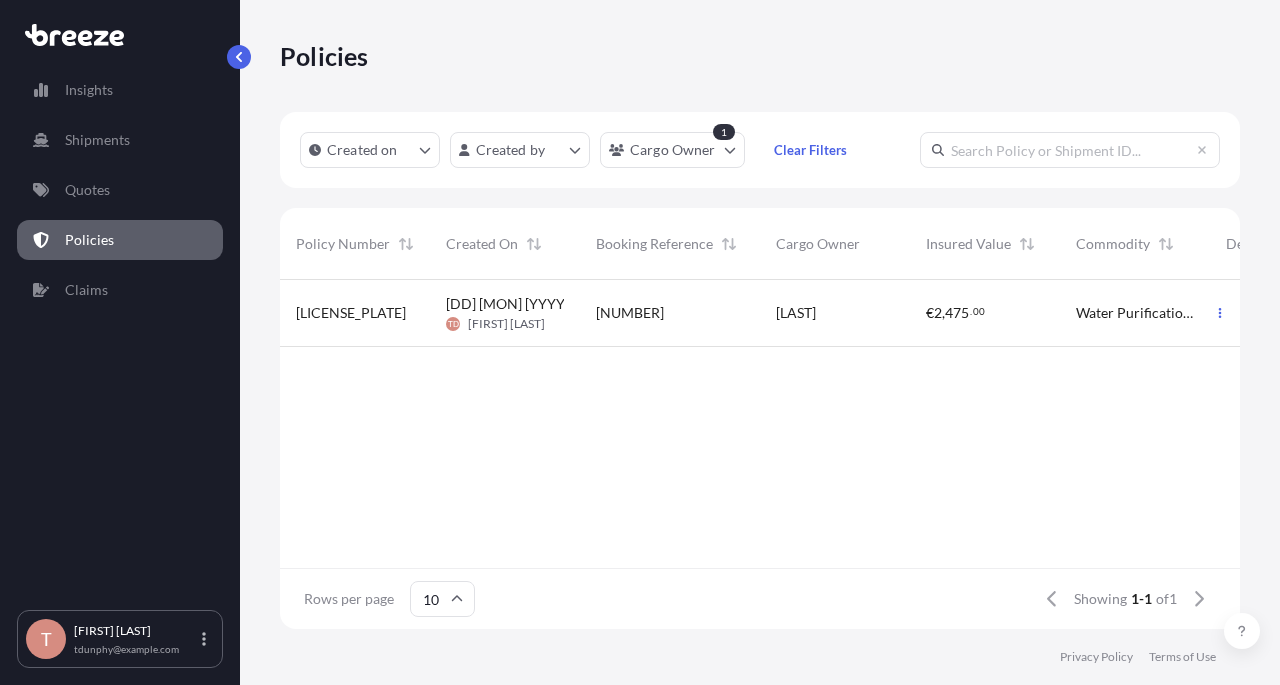 click on "Quotes" at bounding box center (87, 190) 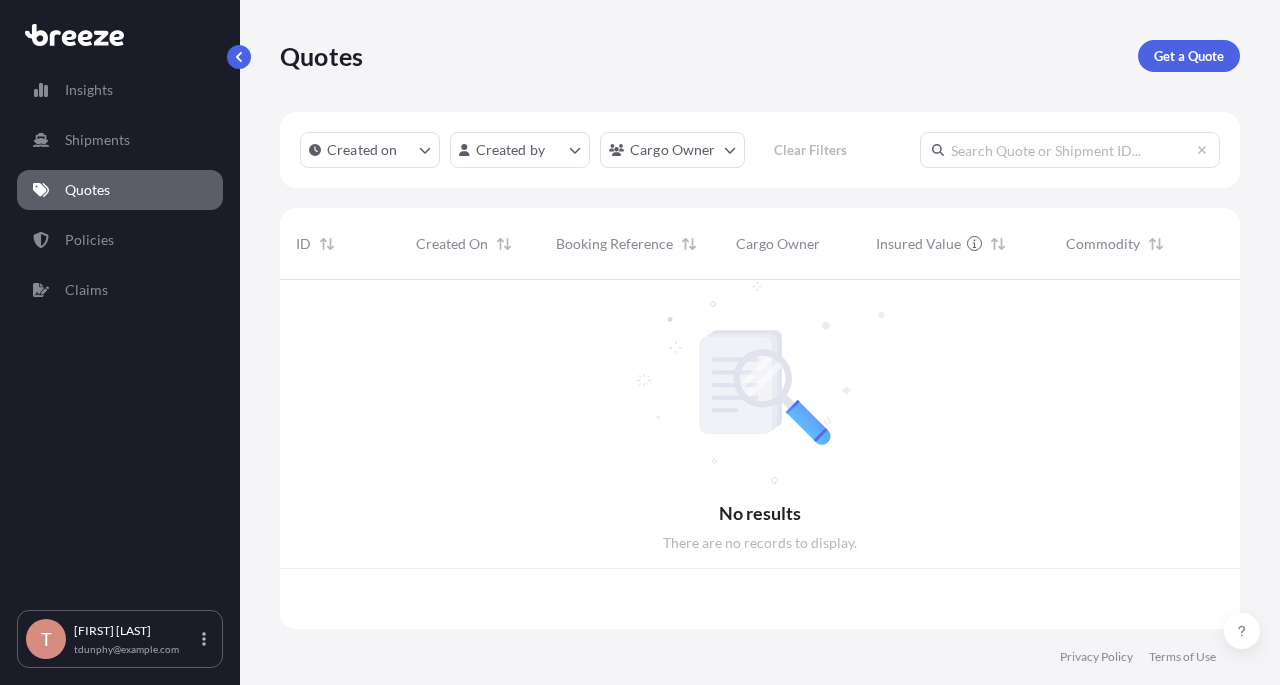scroll, scrollTop: 15, scrollLeft: 16, axis: both 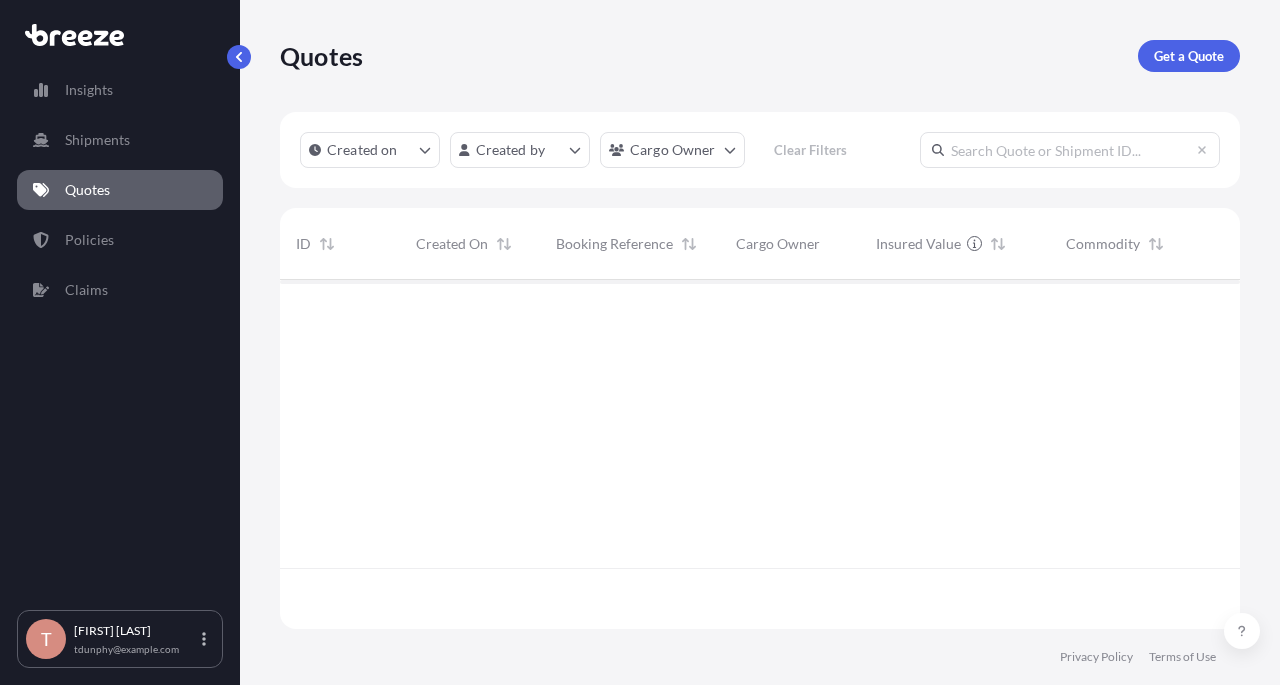click on "Get a Quote" at bounding box center [1189, 56] 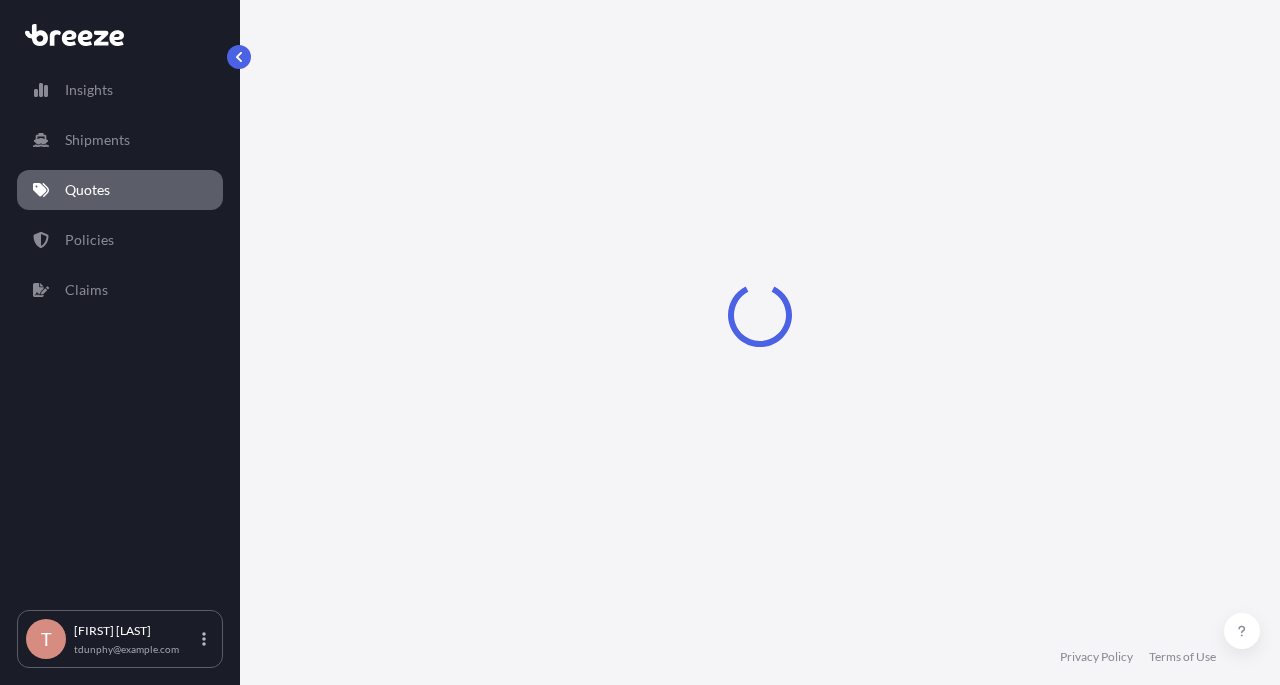 select on "Sea" 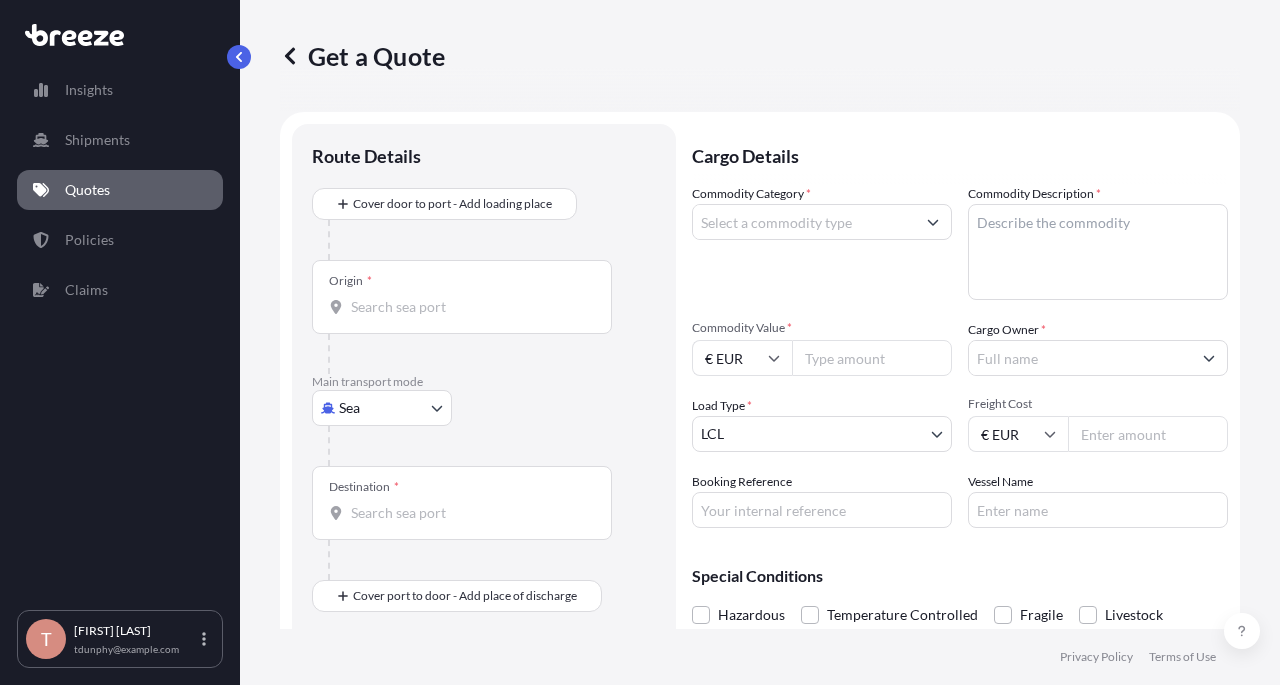 scroll, scrollTop: 32, scrollLeft: 0, axis: vertical 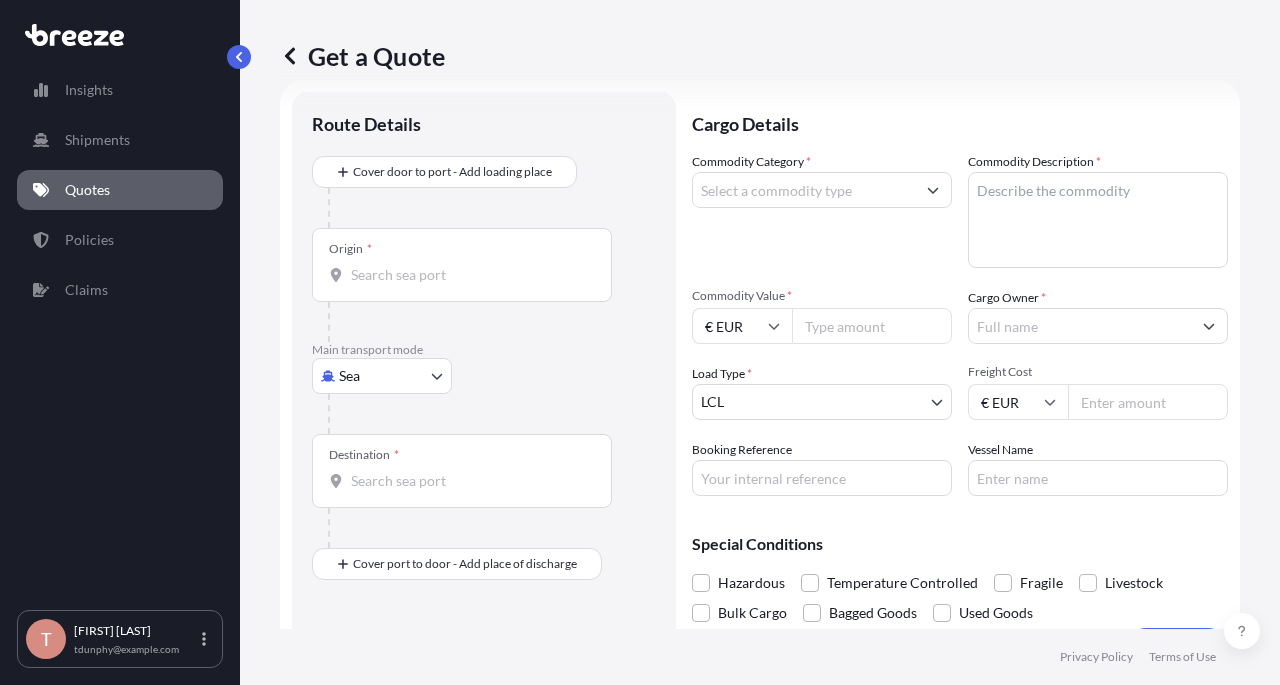 click on "Origin *" at bounding box center [462, 265] 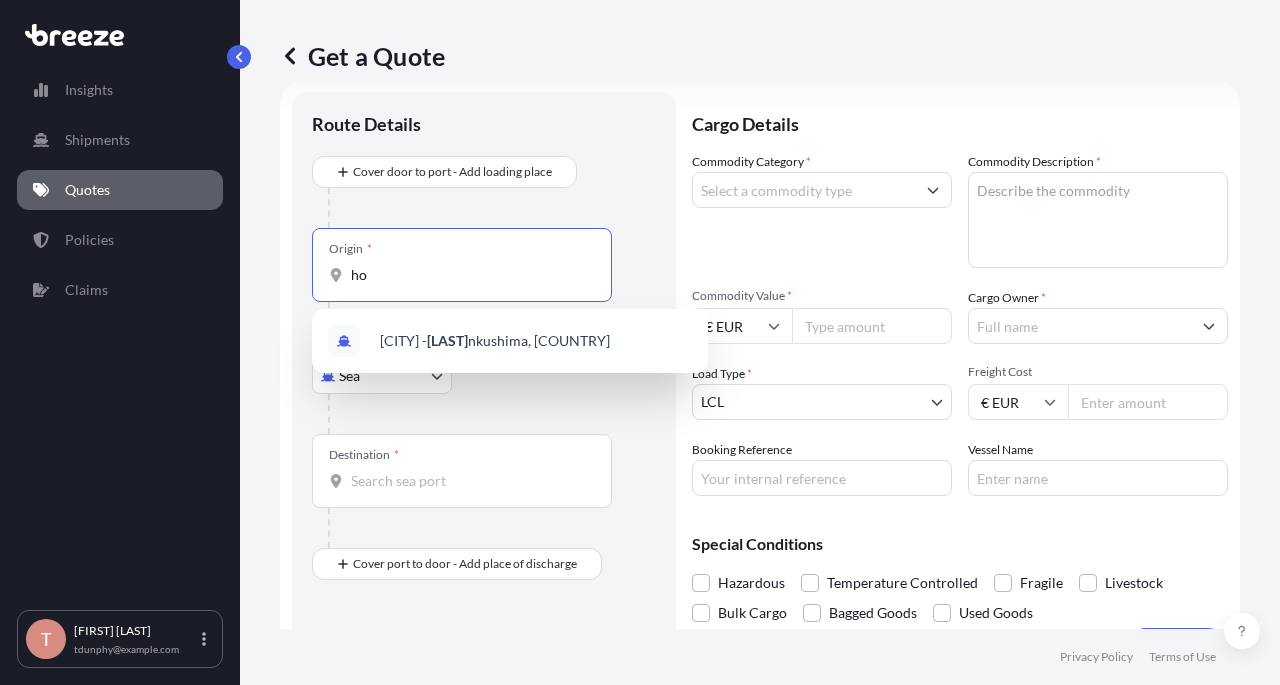 type on "h" 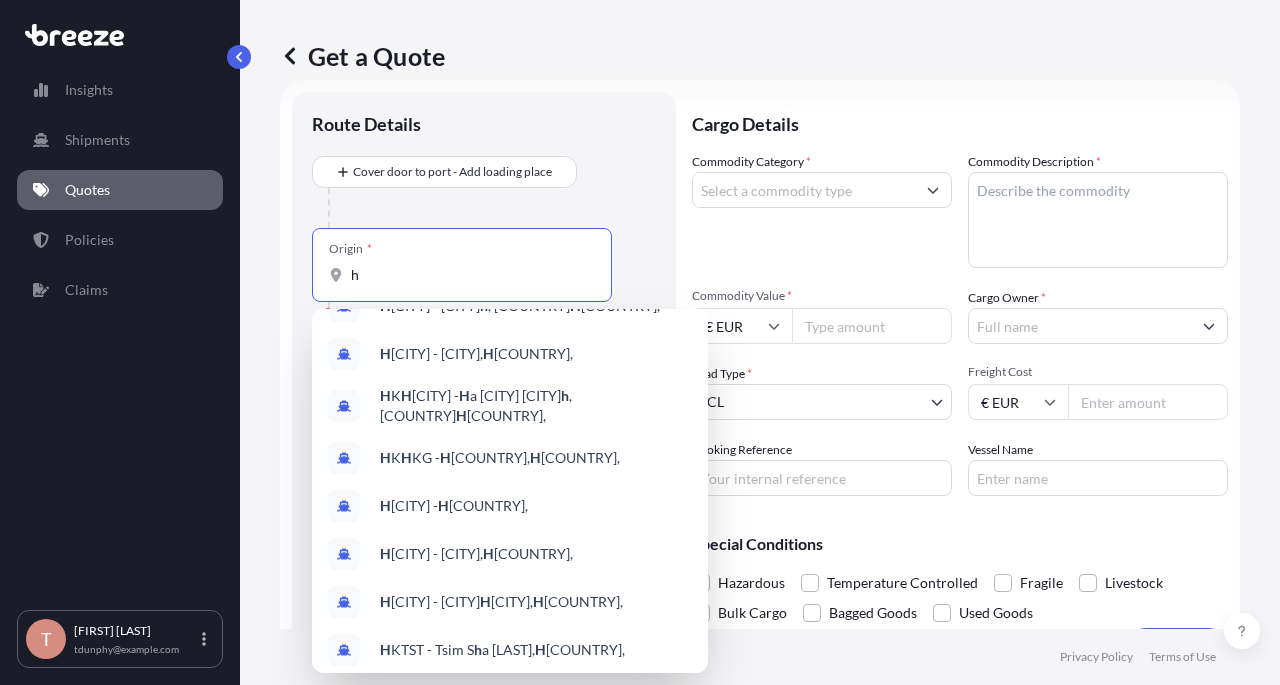 scroll, scrollTop: 0, scrollLeft: 0, axis: both 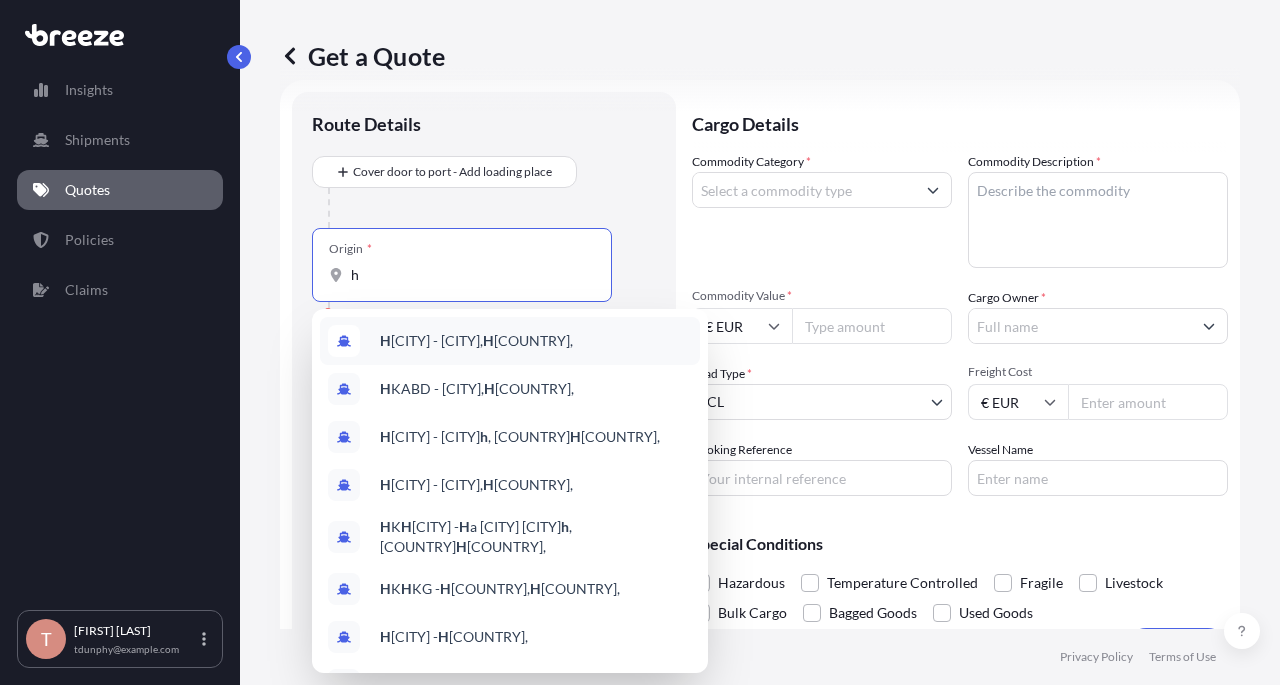 click on "H" at bounding box center [385, 340] 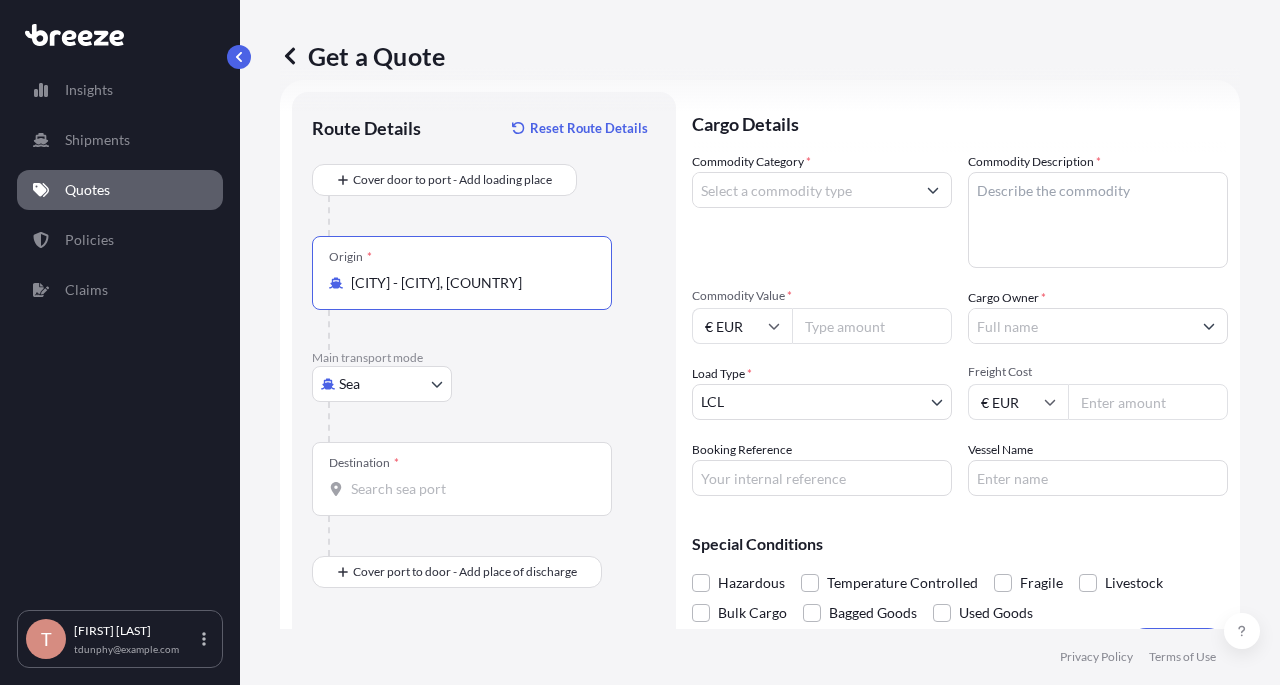 click on "Destination *" at bounding box center (469, 489) 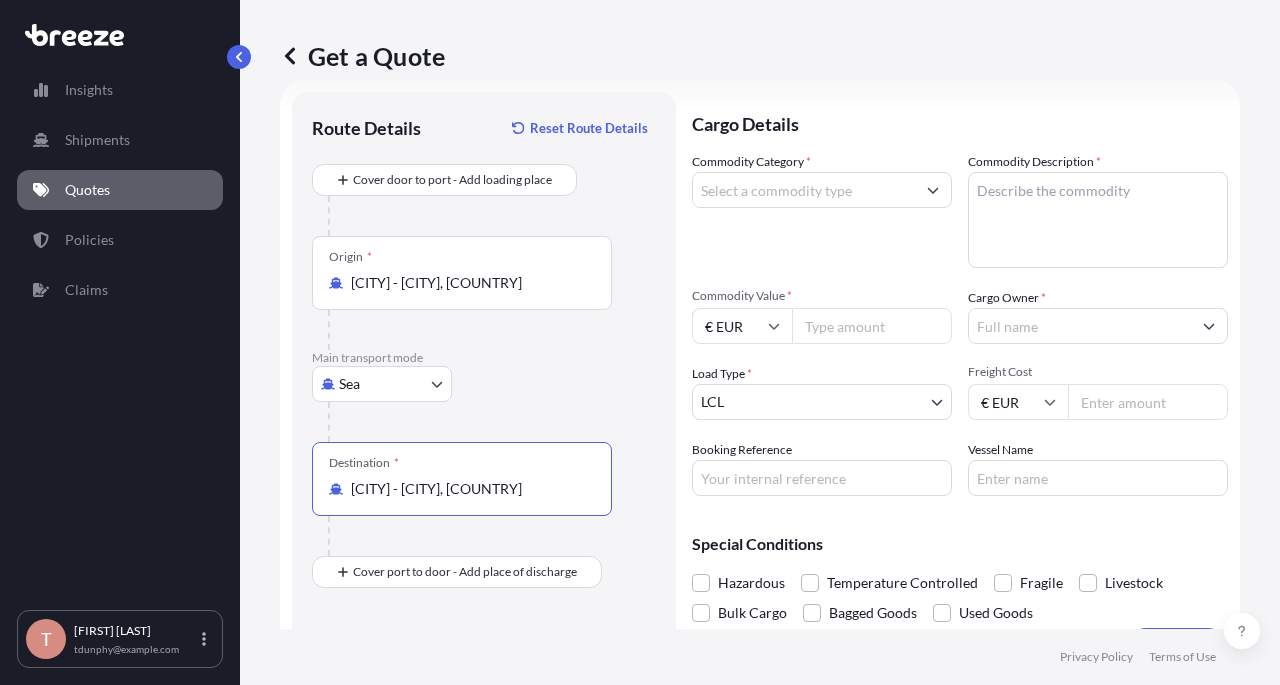 type on "[CITY] - [CITY], [COUNTRY]" 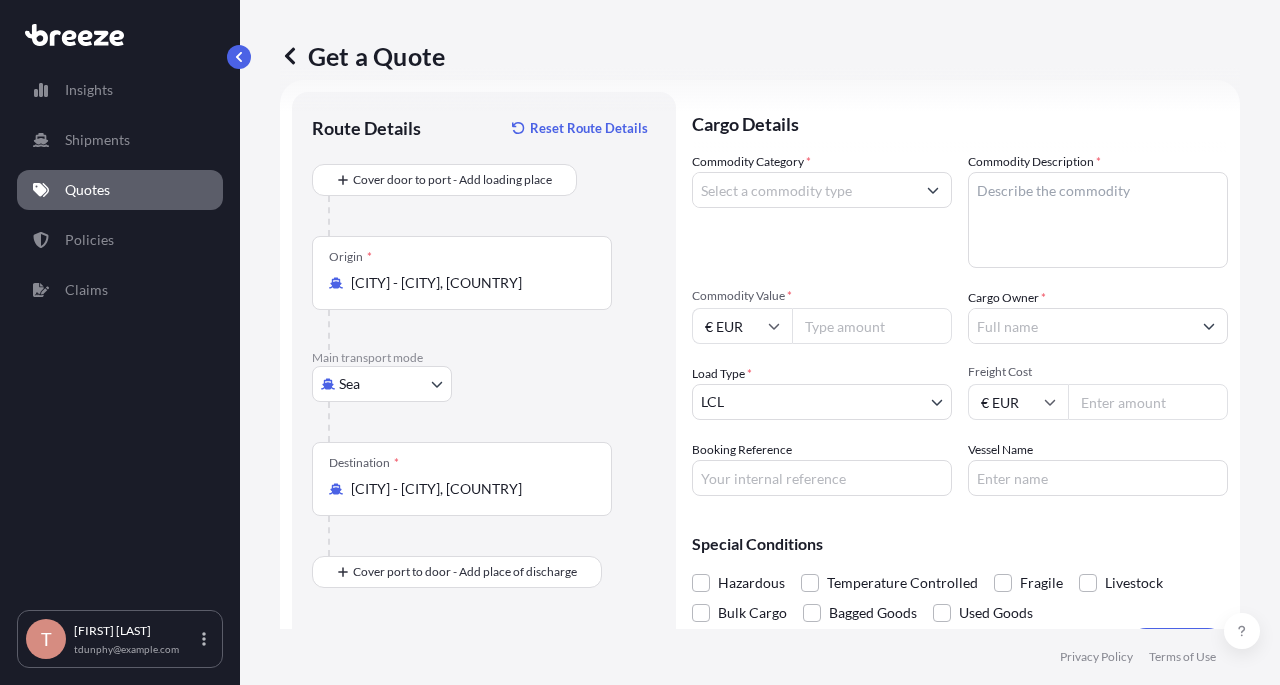 click on "Road" at bounding box center (0, 0) 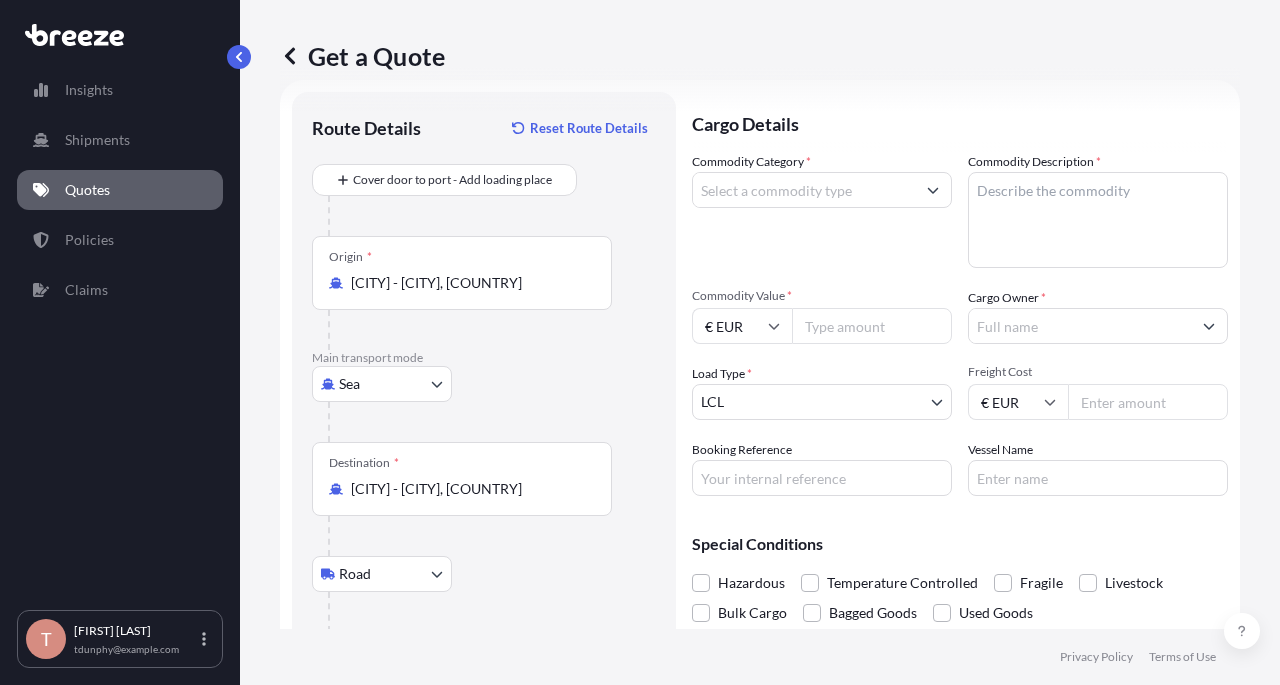 scroll, scrollTop: 140, scrollLeft: 0, axis: vertical 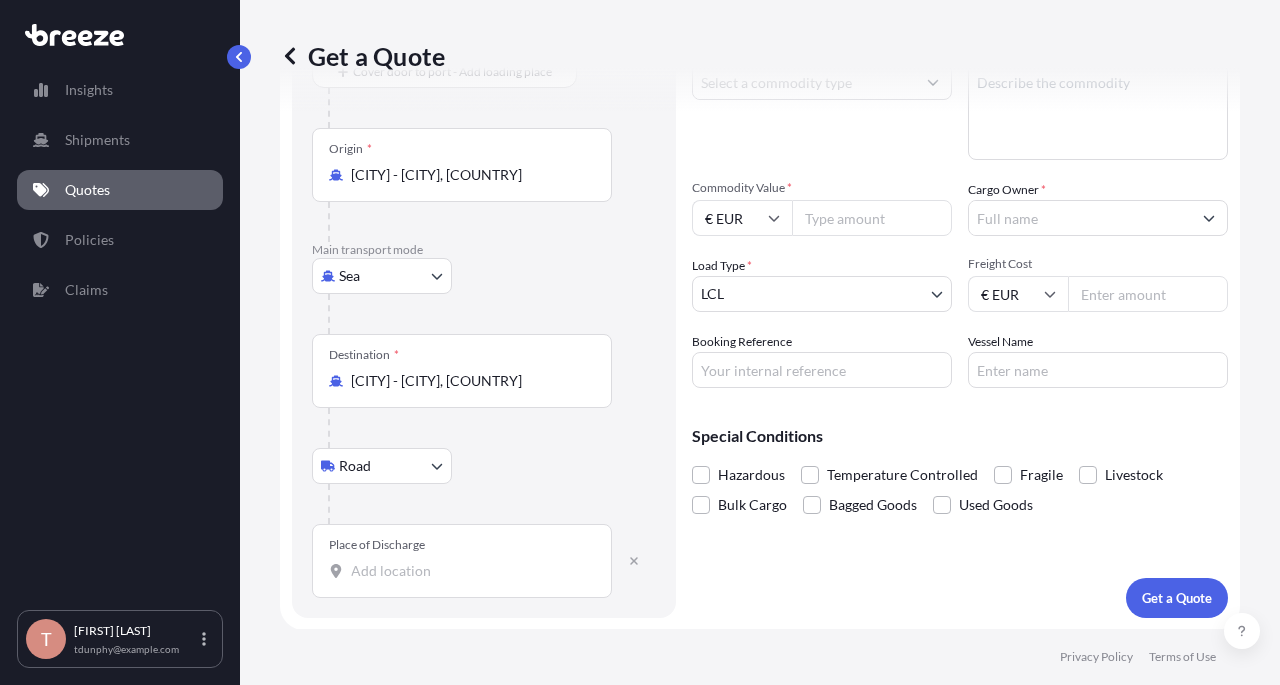 click on "Place of Discharge" at bounding box center [469, 571] 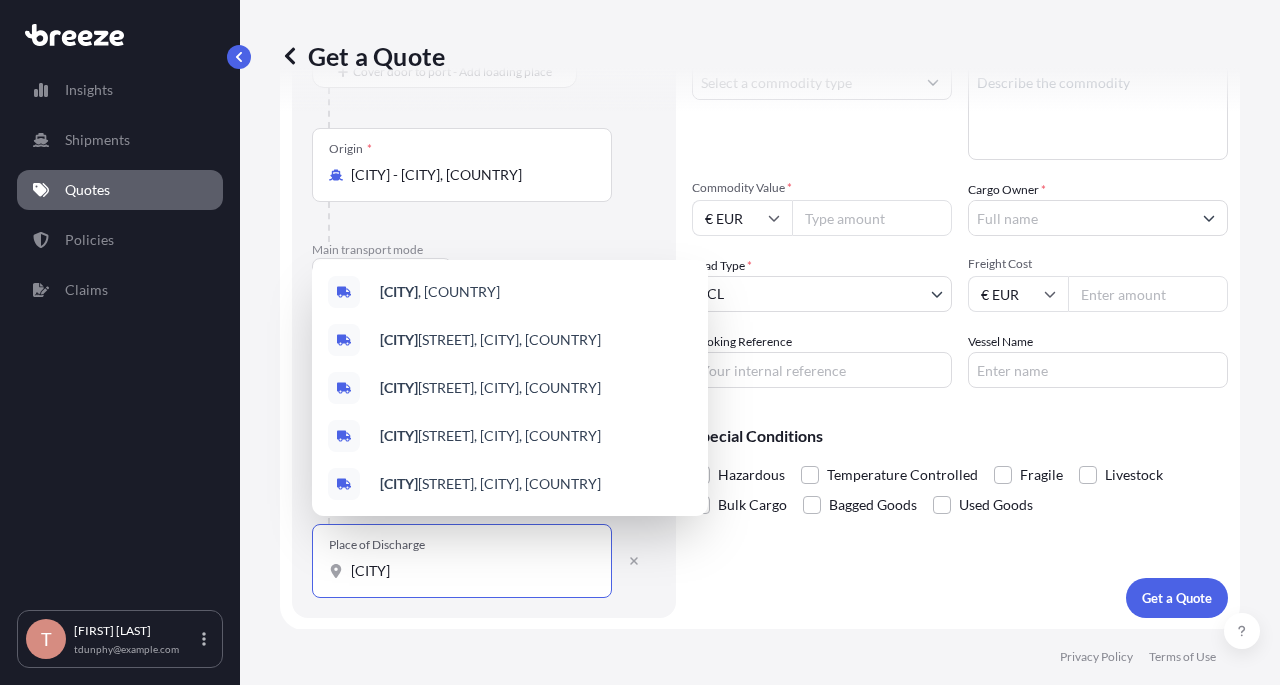 click on "[CITY]" at bounding box center (399, 291) 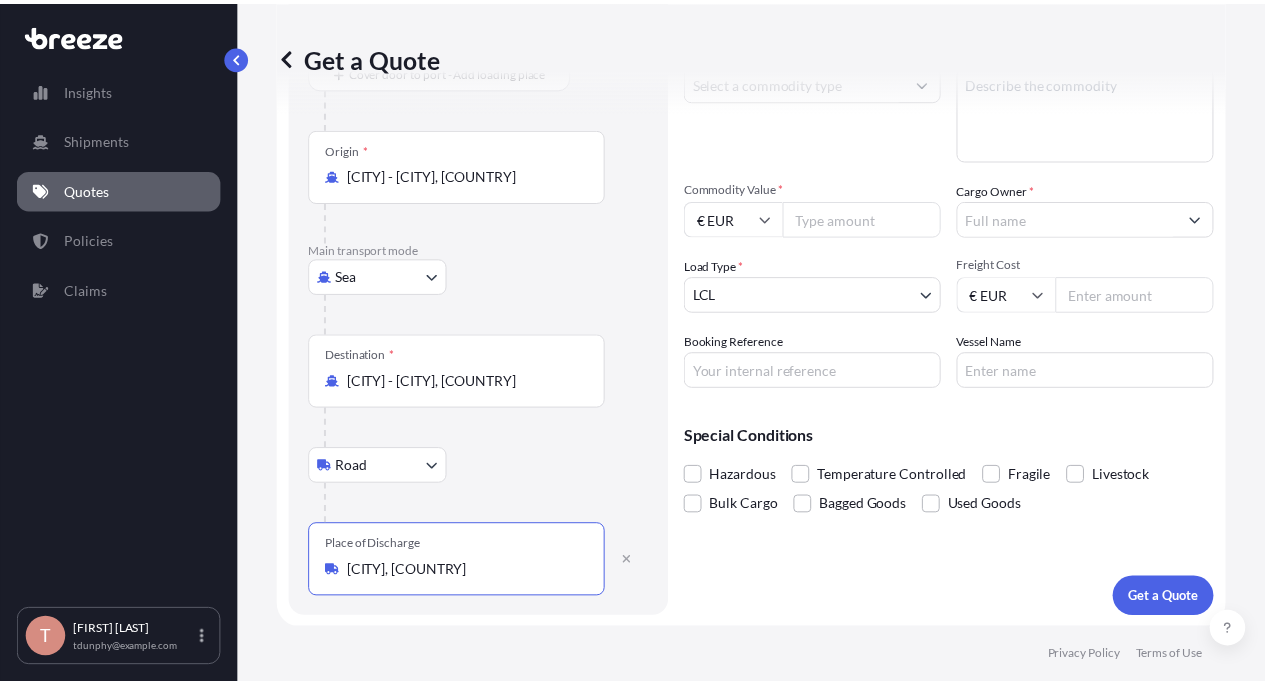 scroll, scrollTop: 0, scrollLeft: 0, axis: both 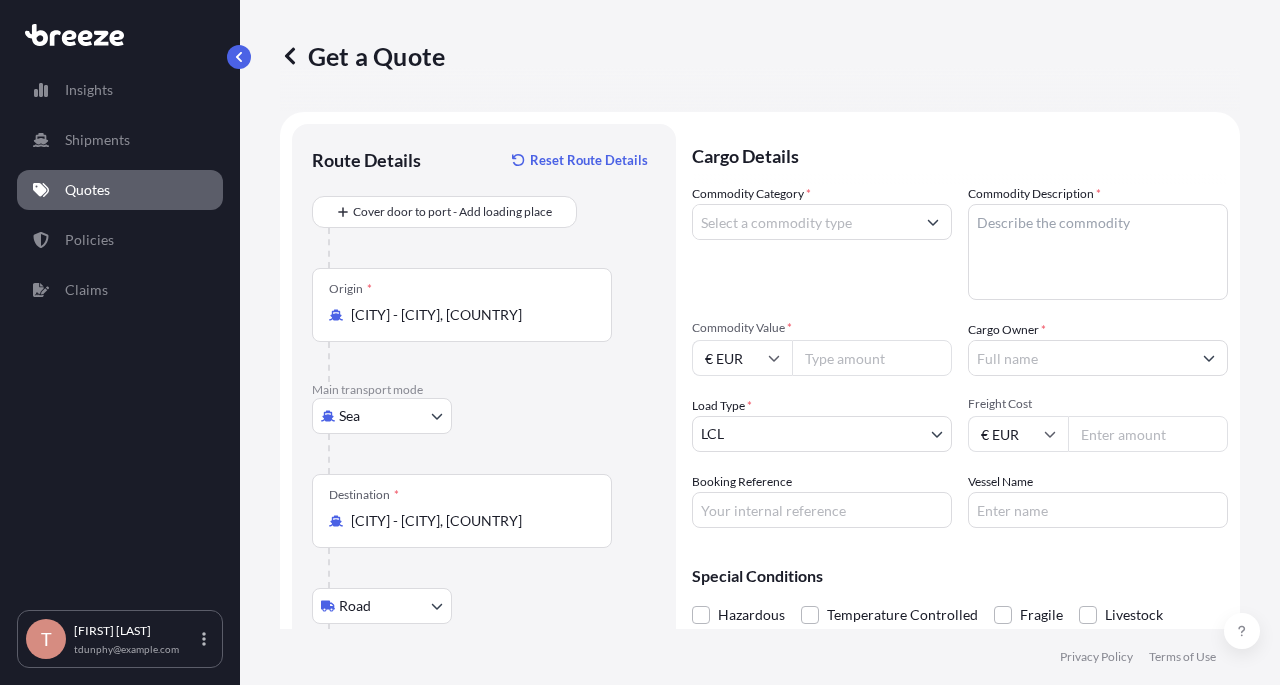 type on "[CITY], [COUNTRY]" 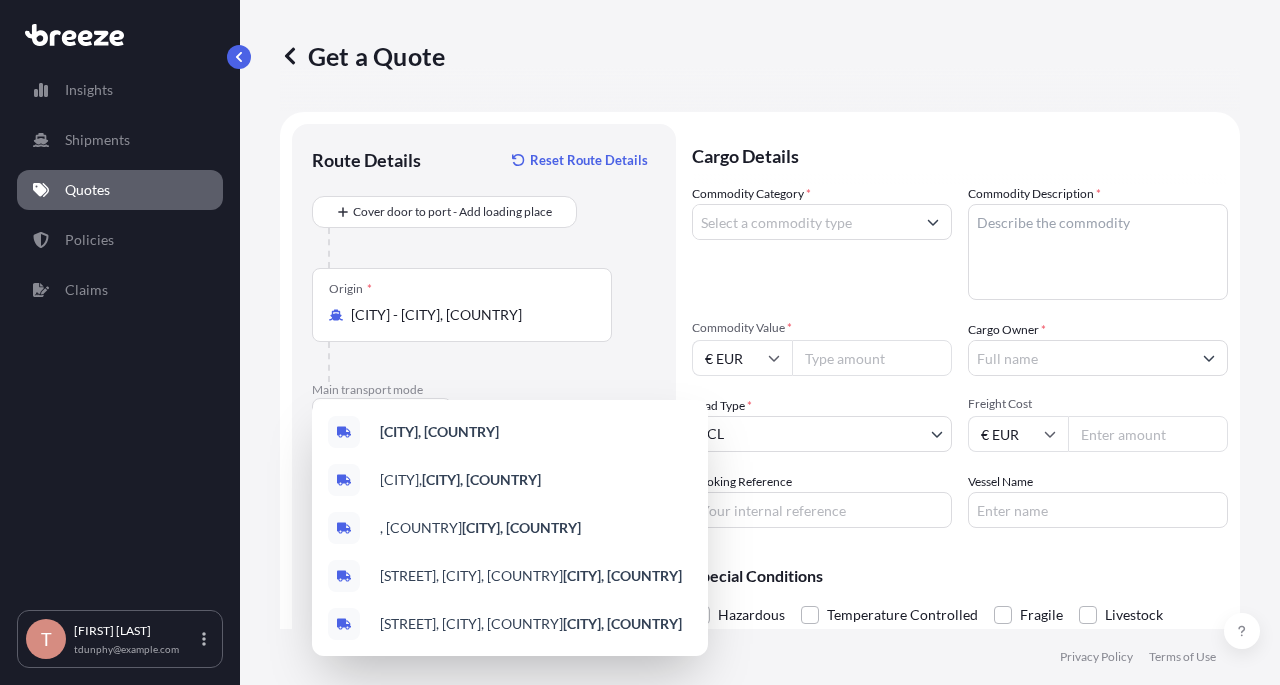 click on "Place of loading" at bounding box center (0, 0) 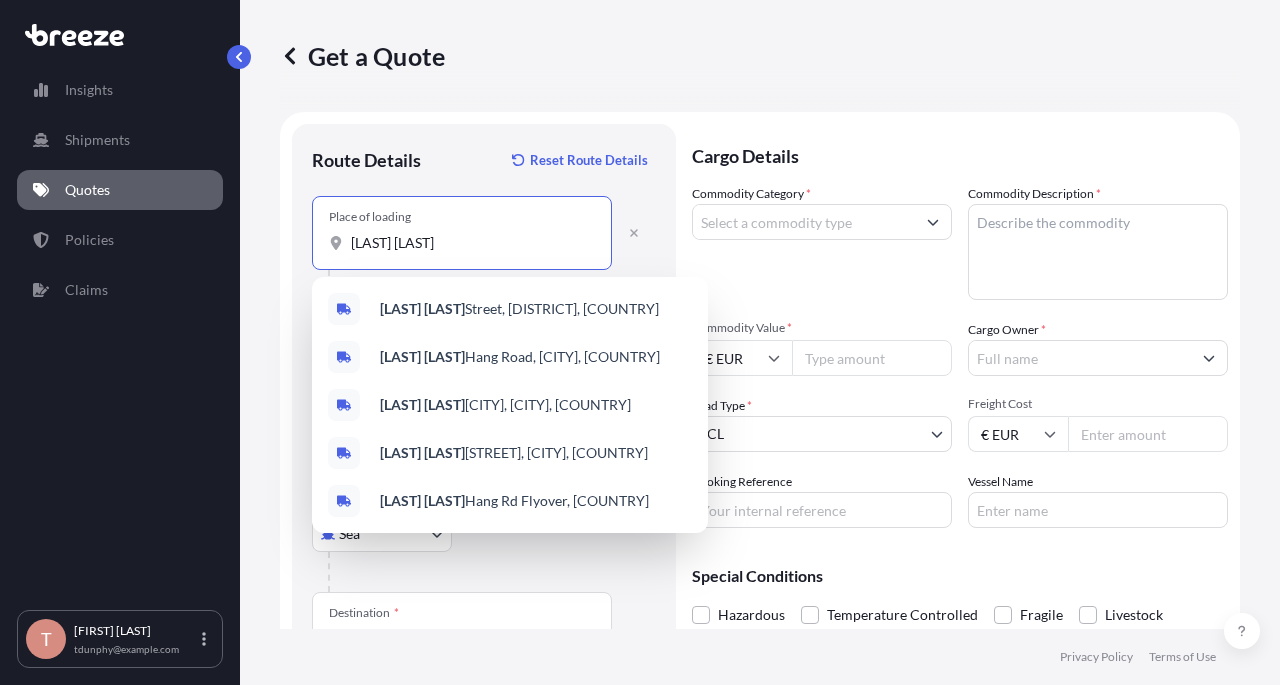 click on "[LAST] [LAST]" at bounding box center [422, 404] 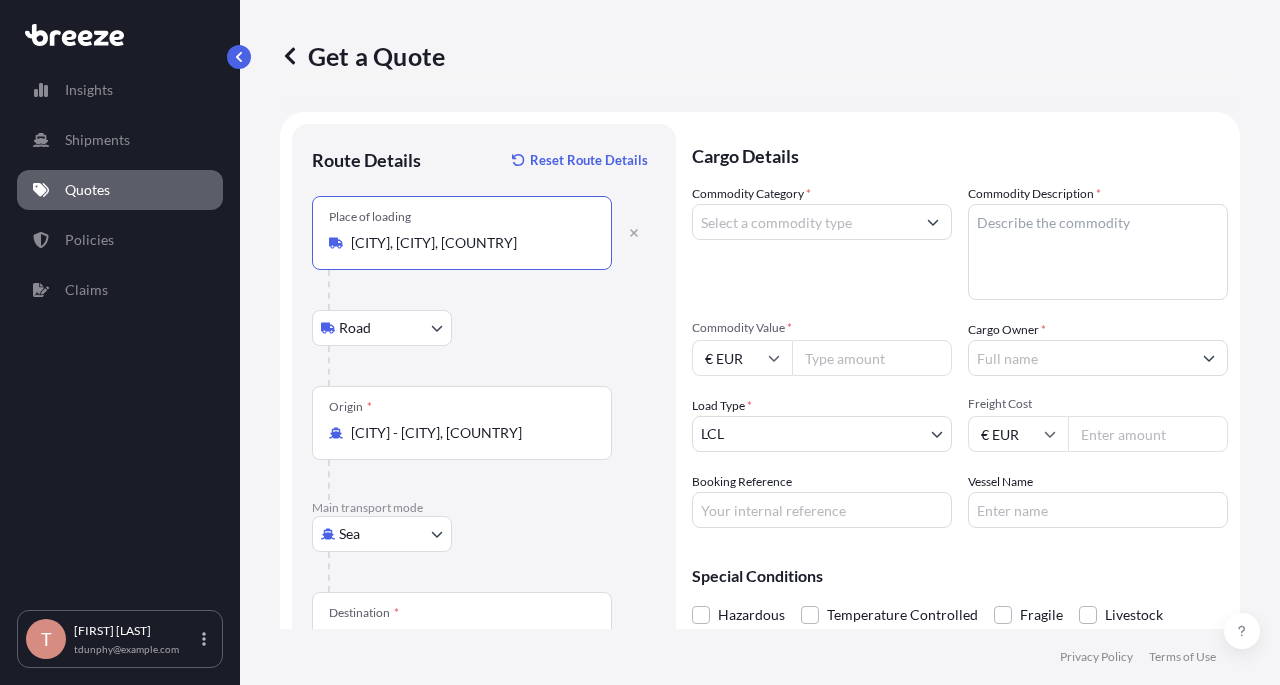 type on "[CITY], [CITY], [COUNTRY]" 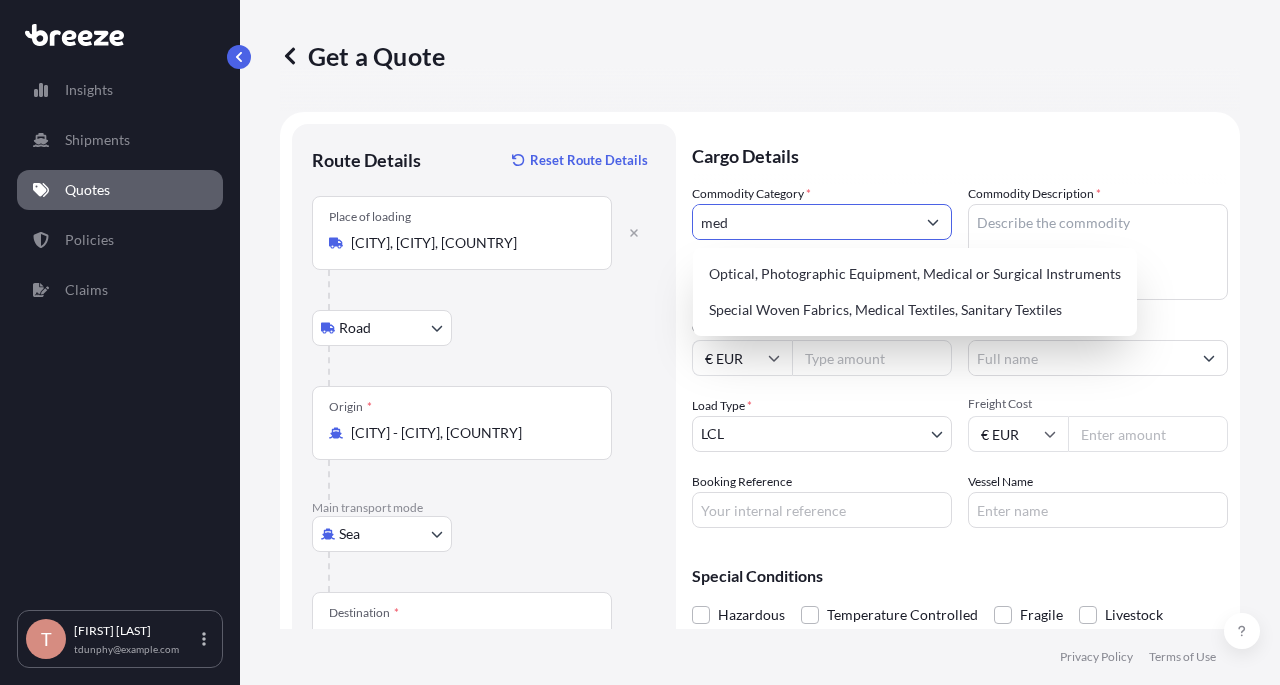 click on "Optical, Photographic Equipment, Medical or Surgical Instruments" at bounding box center (915, 274) 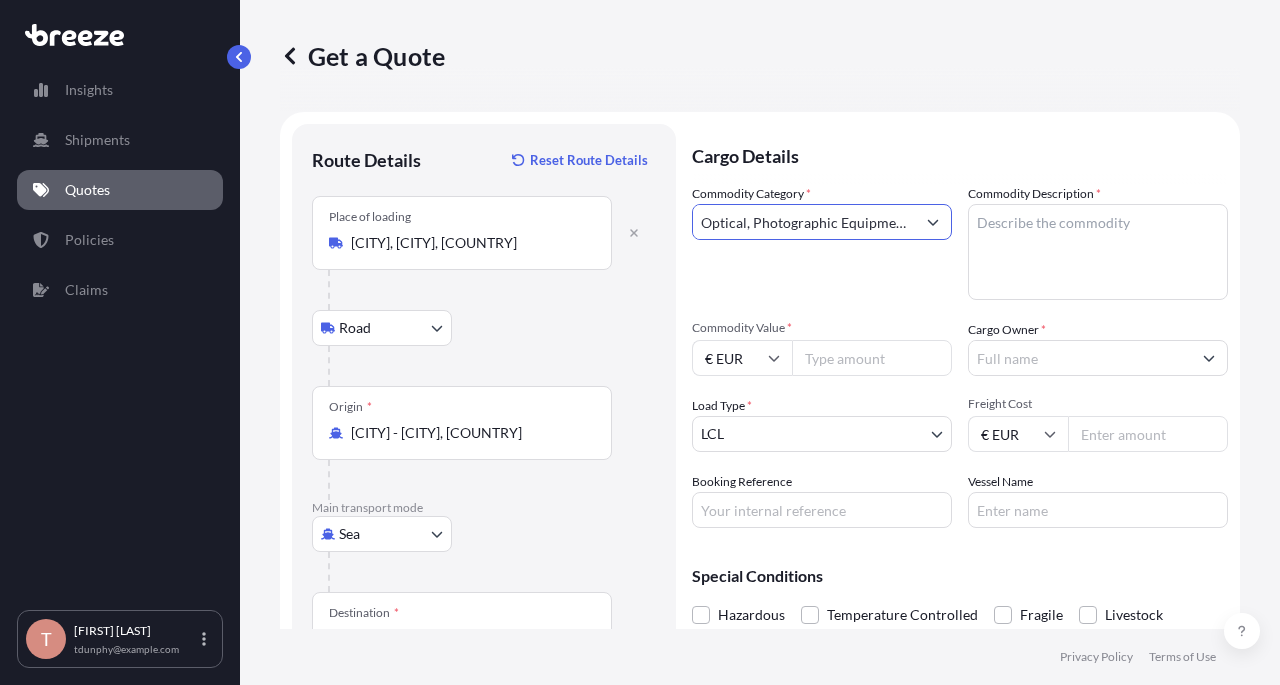 type on "Optical, Photographic Equipment, Medical or Surgical Instruments" 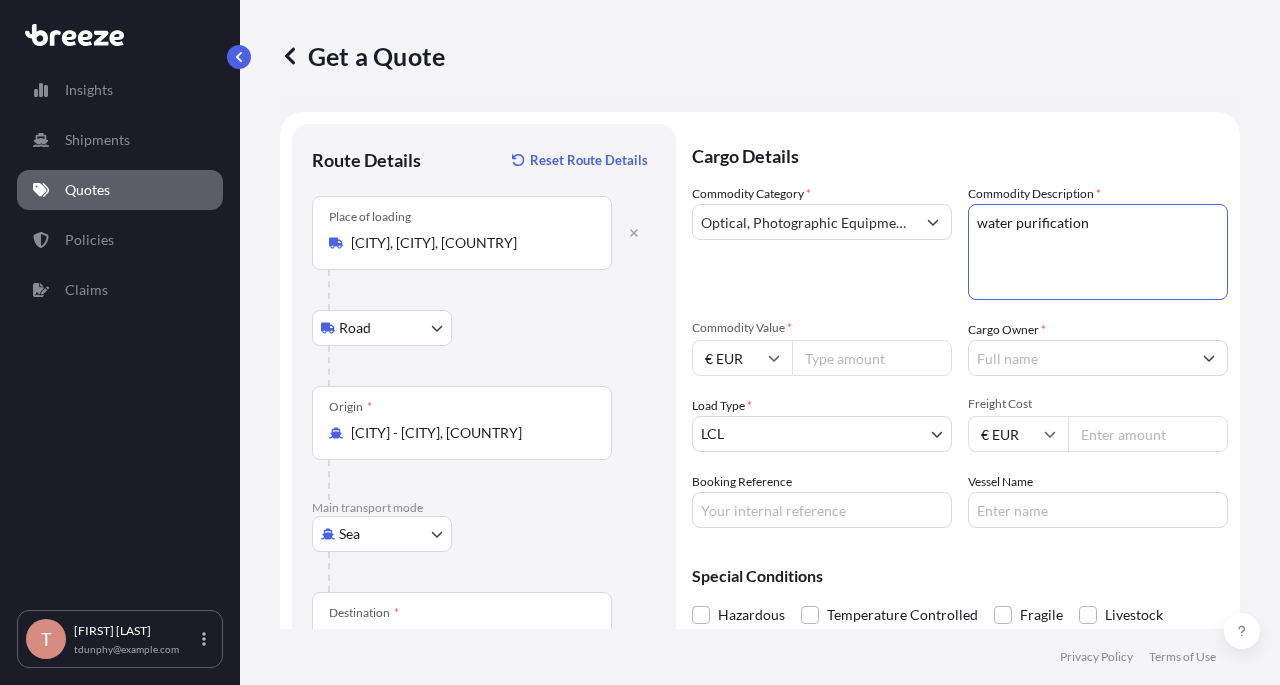 type on "water purification" 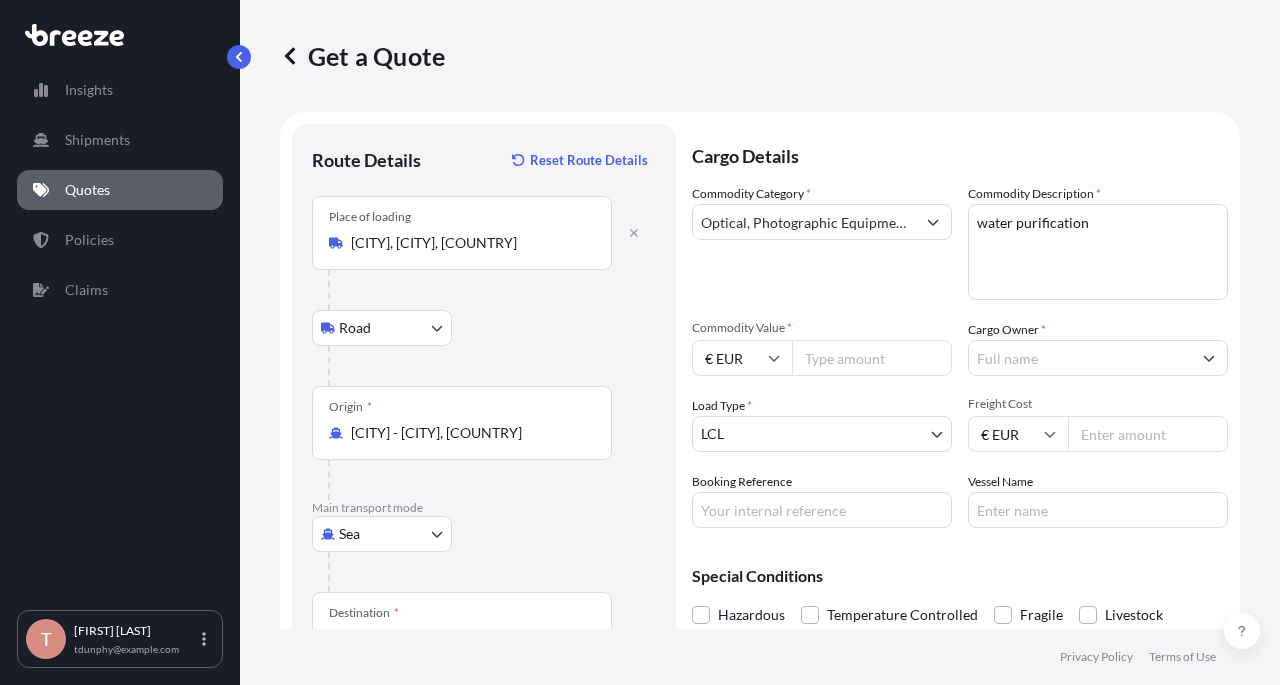 type on "[NUMBER]" 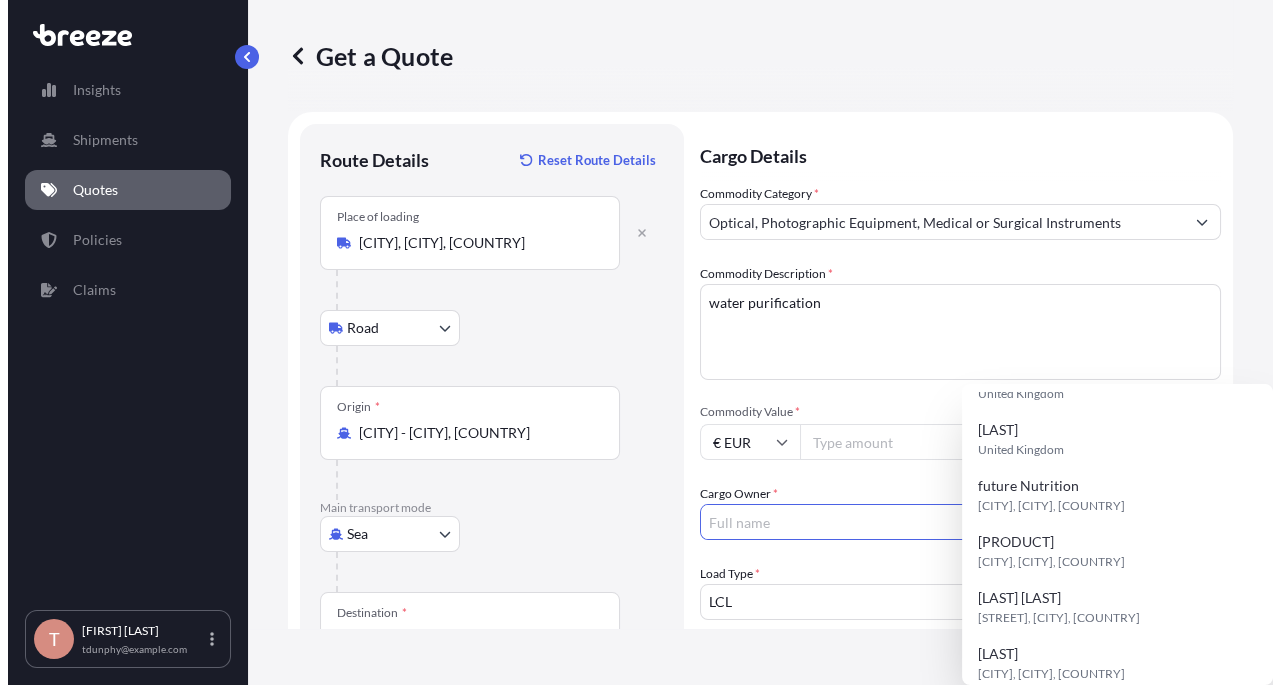 scroll, scrollTop: 321, scrollLeft: 0, axis: vertical 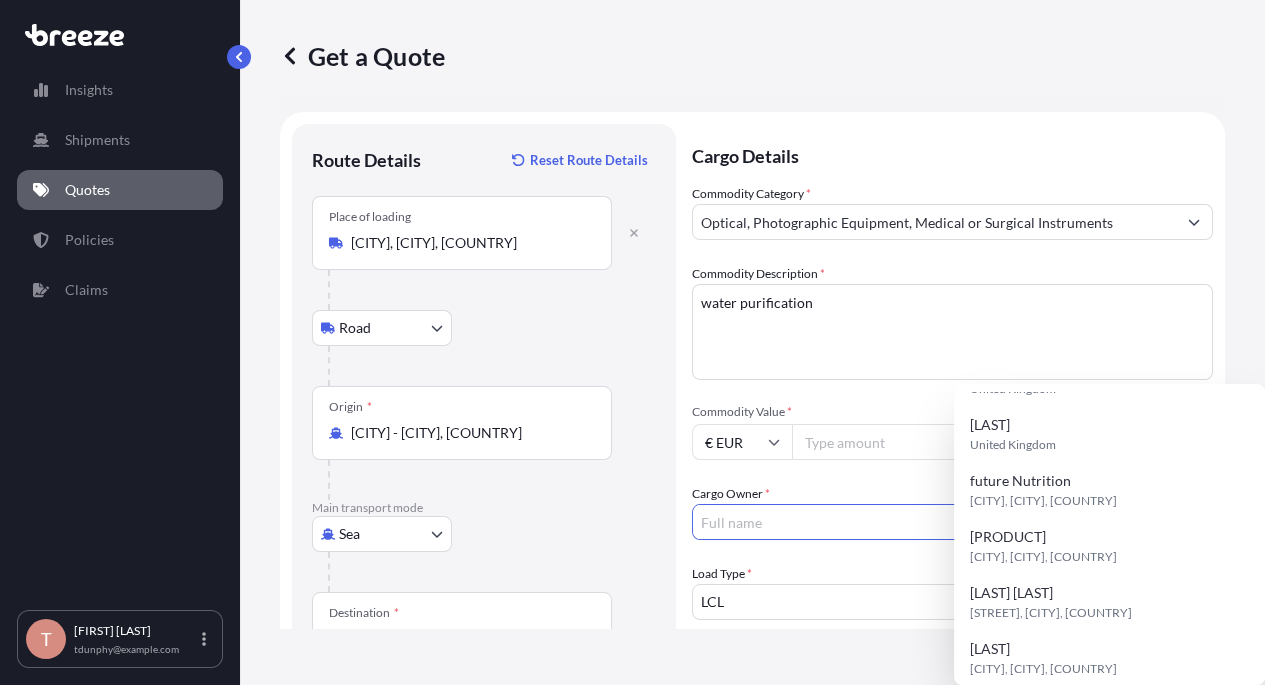 click on "[CITY], [CITY], [COUNTRY]" at bounding box center (1043, 669) 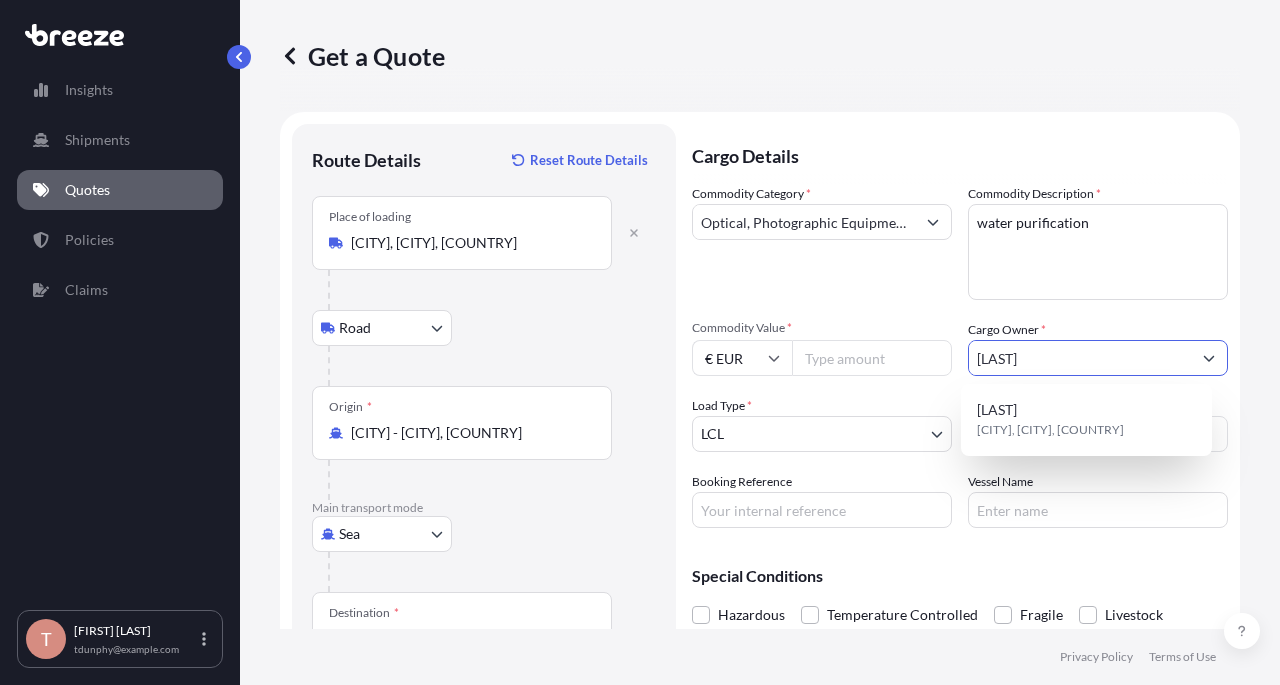 click on "[LAST]" at bounding box center (997, 410) 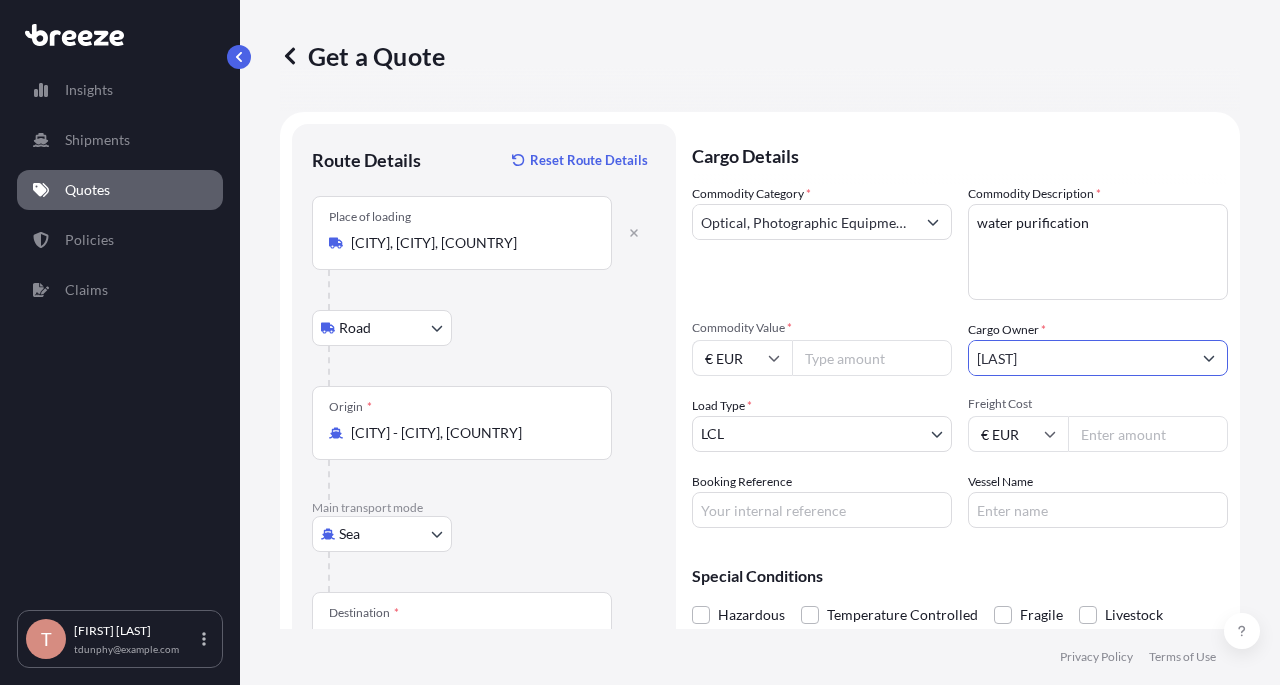 click on "Freight Cost" at bounding box center [1148, 434] 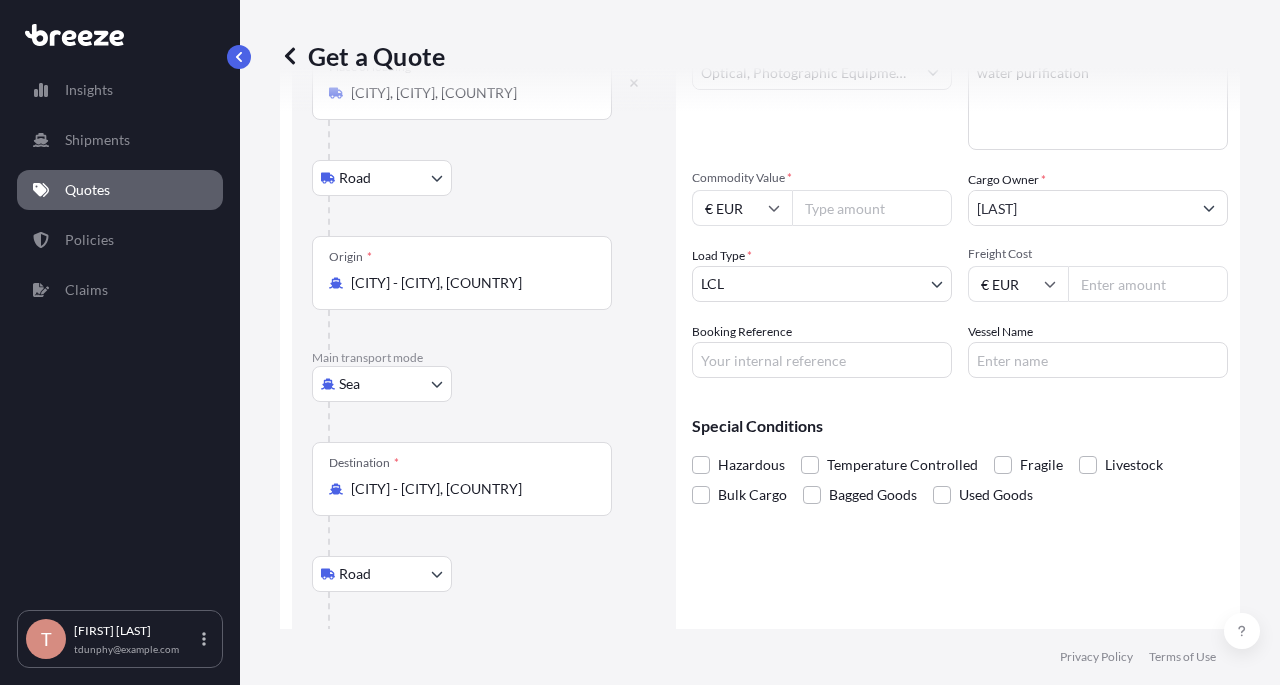 scroll, scrollTop: 257, scrollLeft: 0, axis: vertical 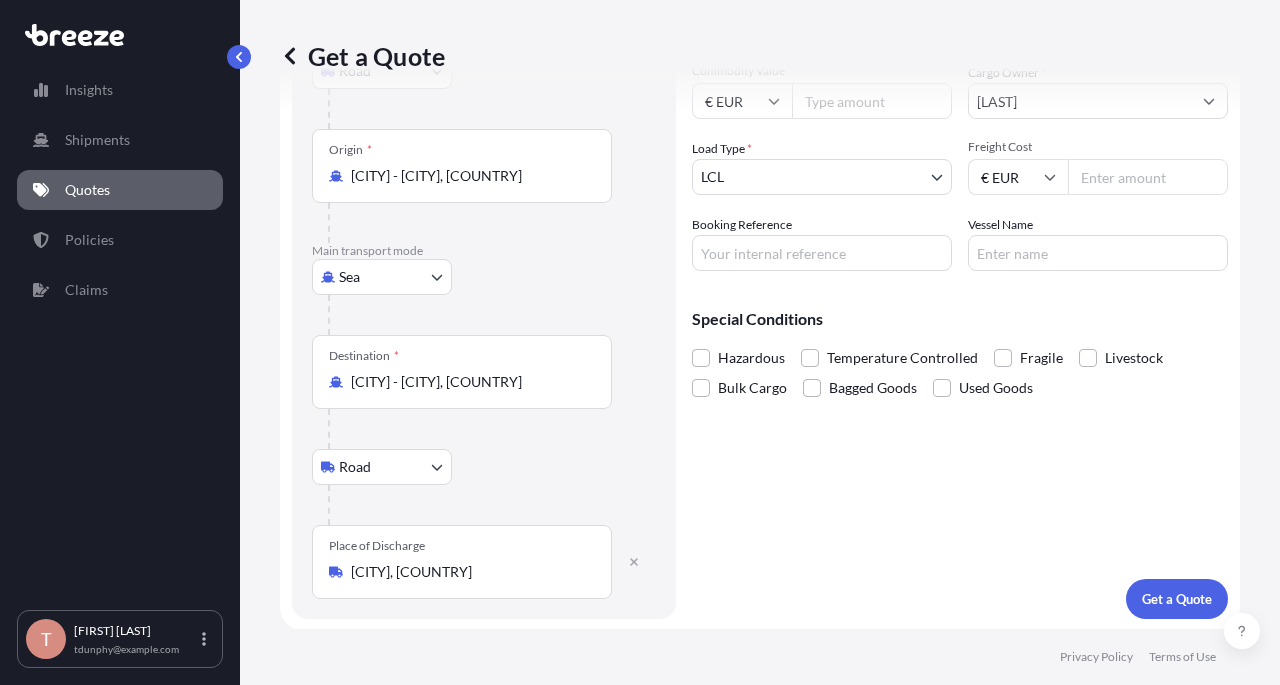 type on "[PRICE]" 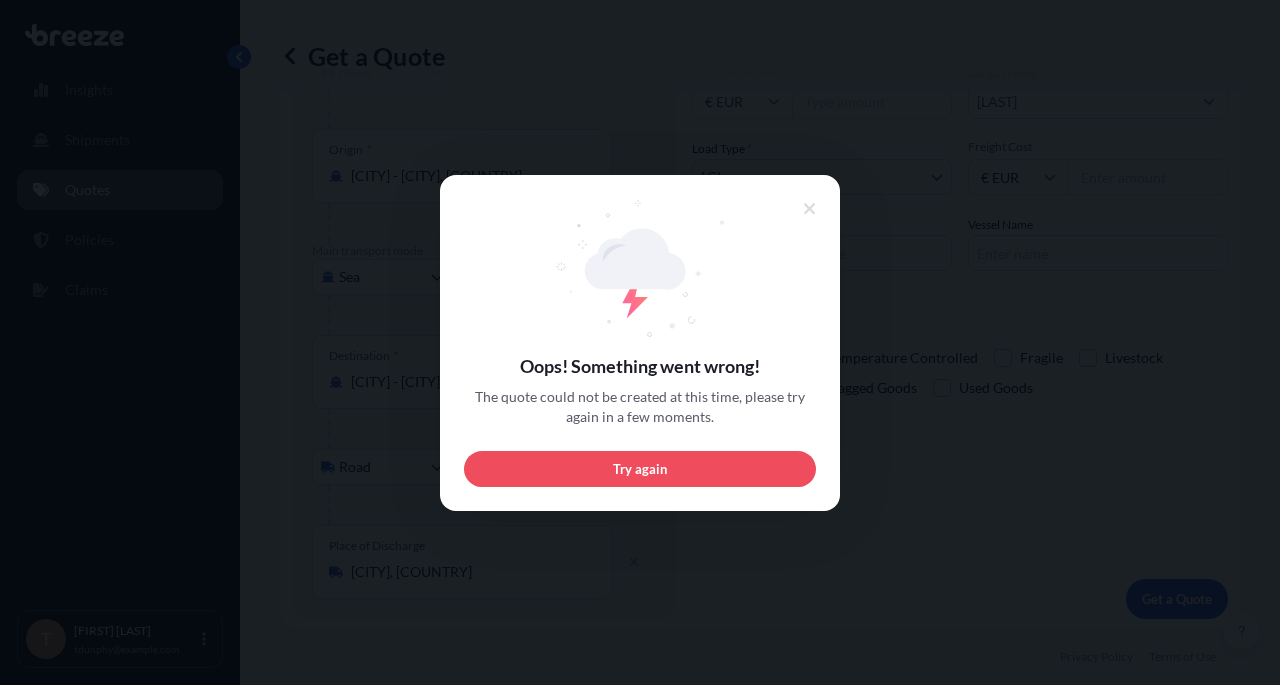 click on "Try again" at bounding box center (640, 468) 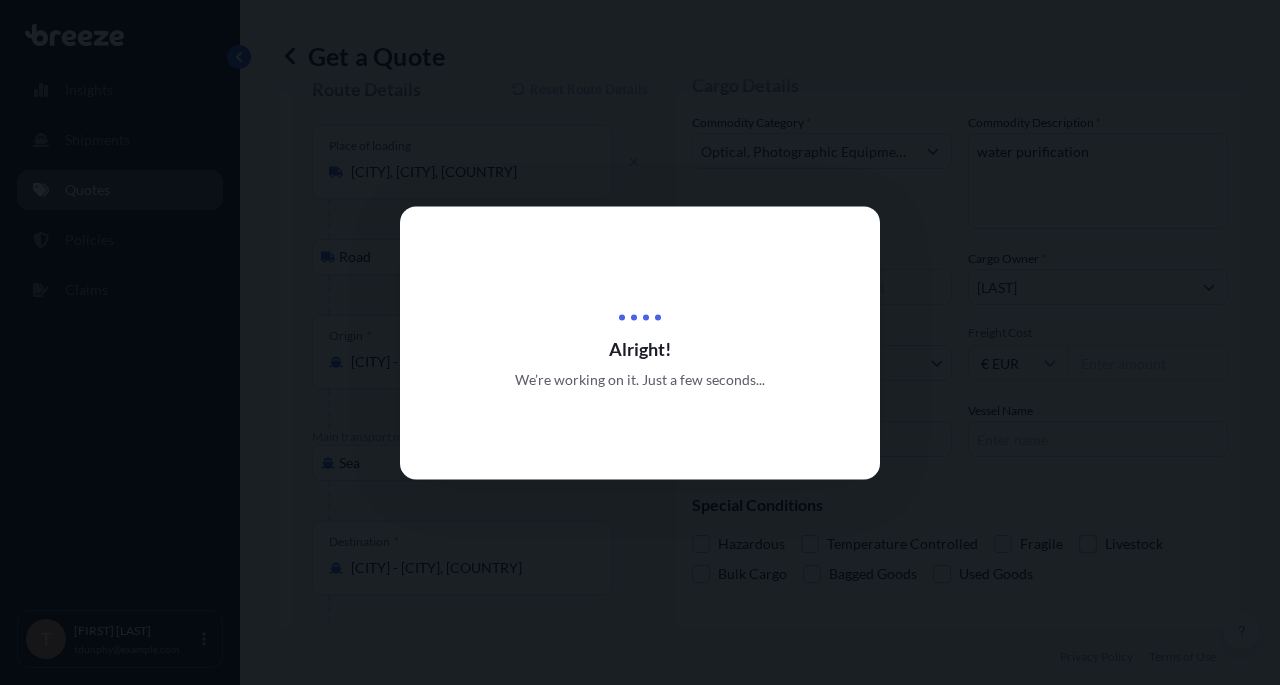 scroll, scrollTop: 32, scrollLeft: 0, axis: vertical 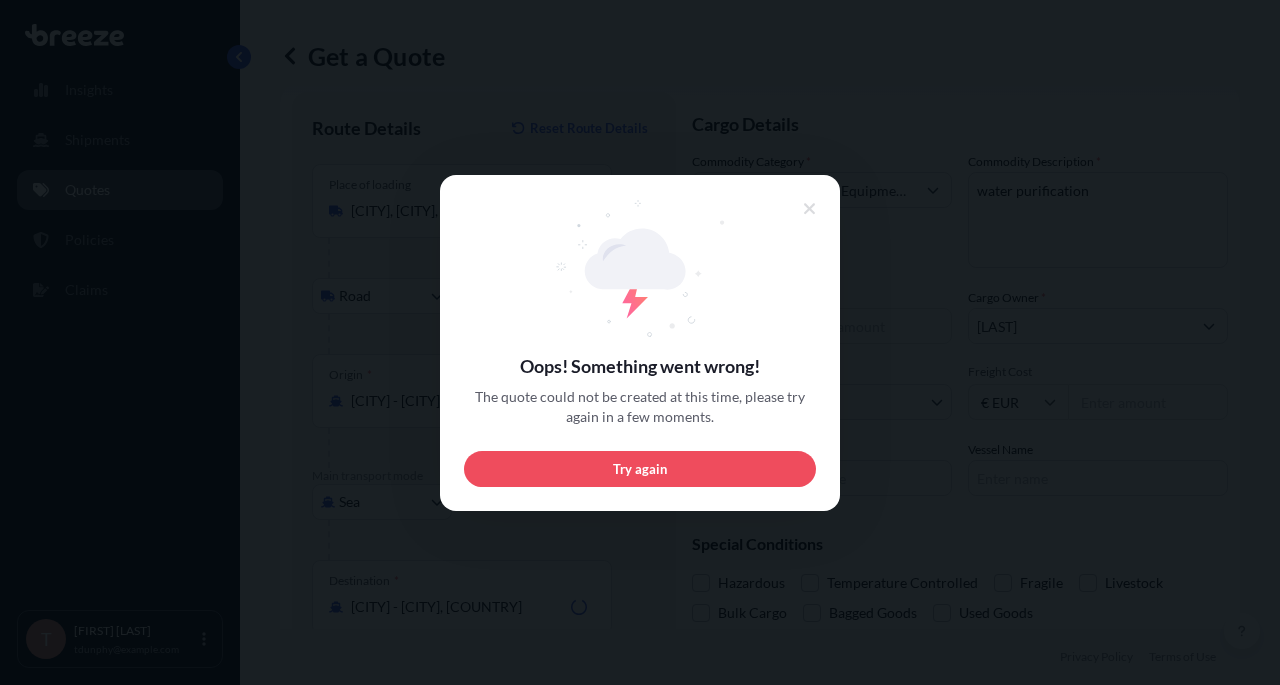 click on "Try again" at bounding box center (640, 468) 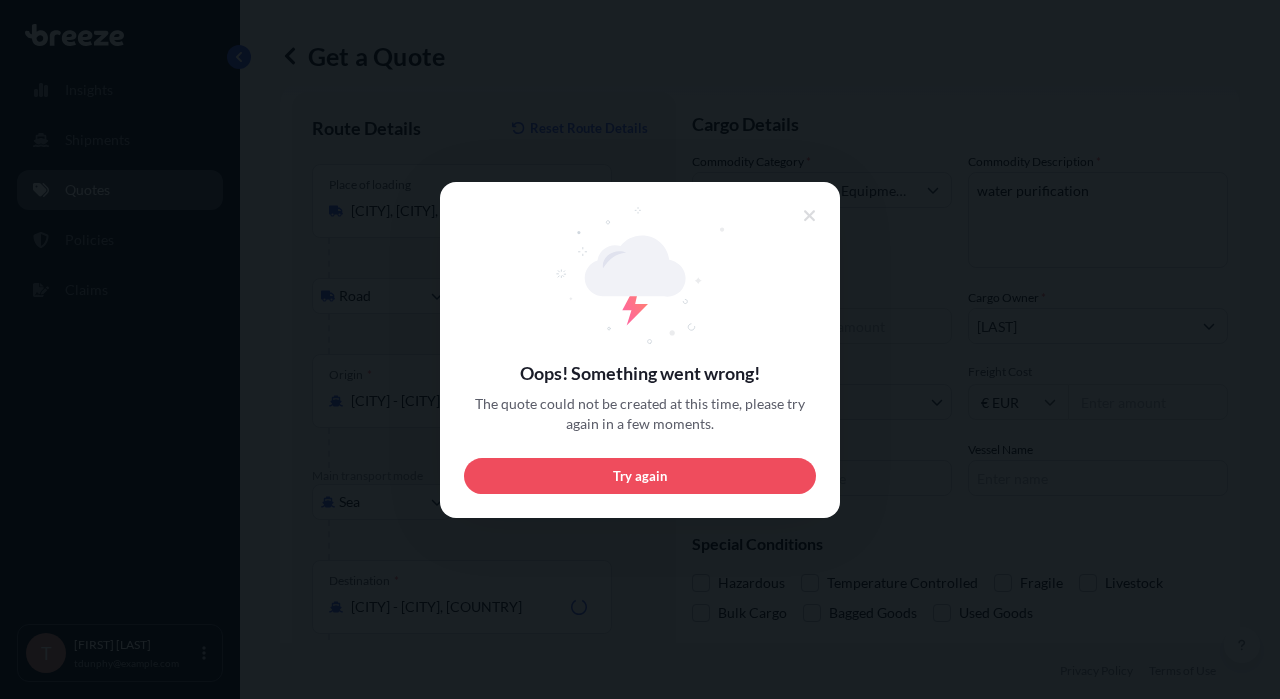 click on "Try again" at bounding box center (640, 475) 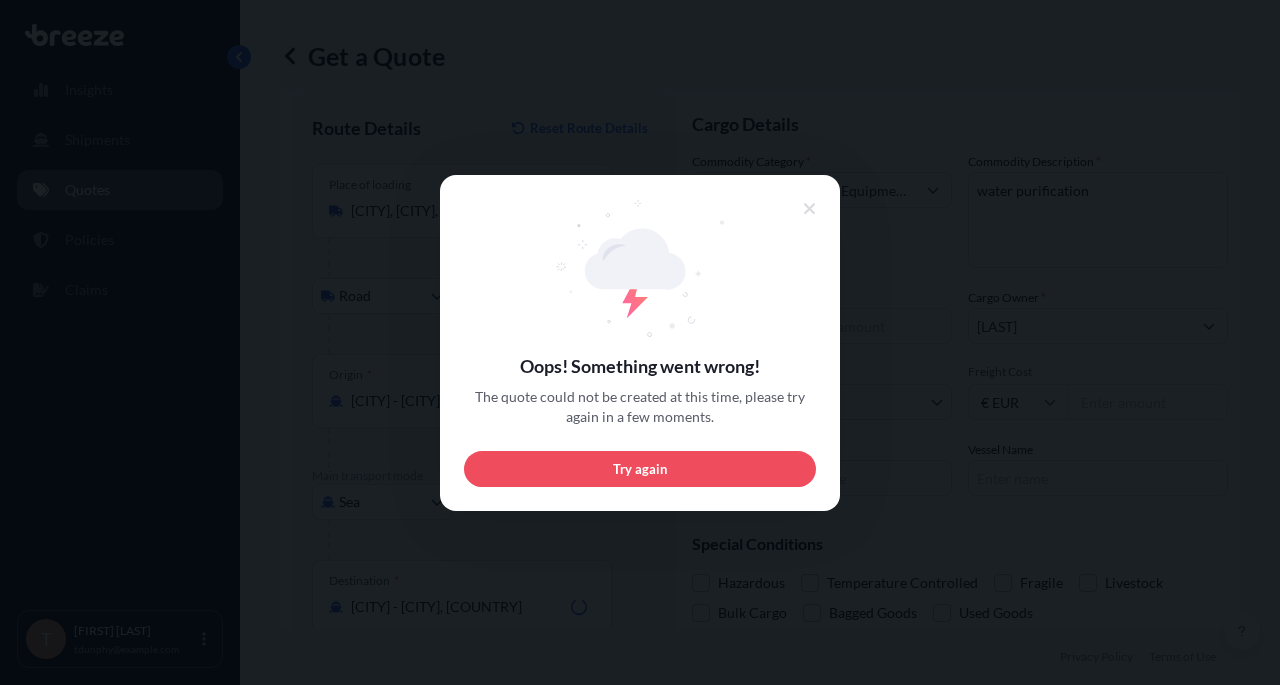 scroll, scrollTop: 0, scrollLeft: 0, axis: both 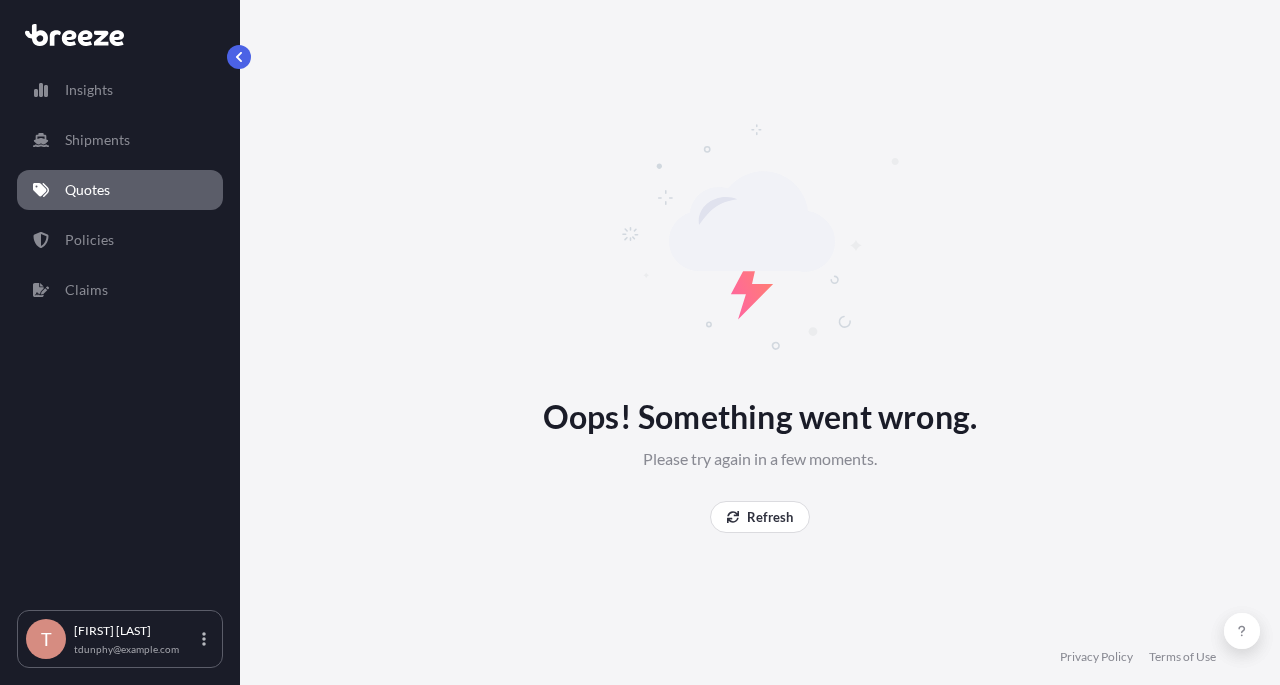 click on "Refresh" at bounding box center [770, 517] 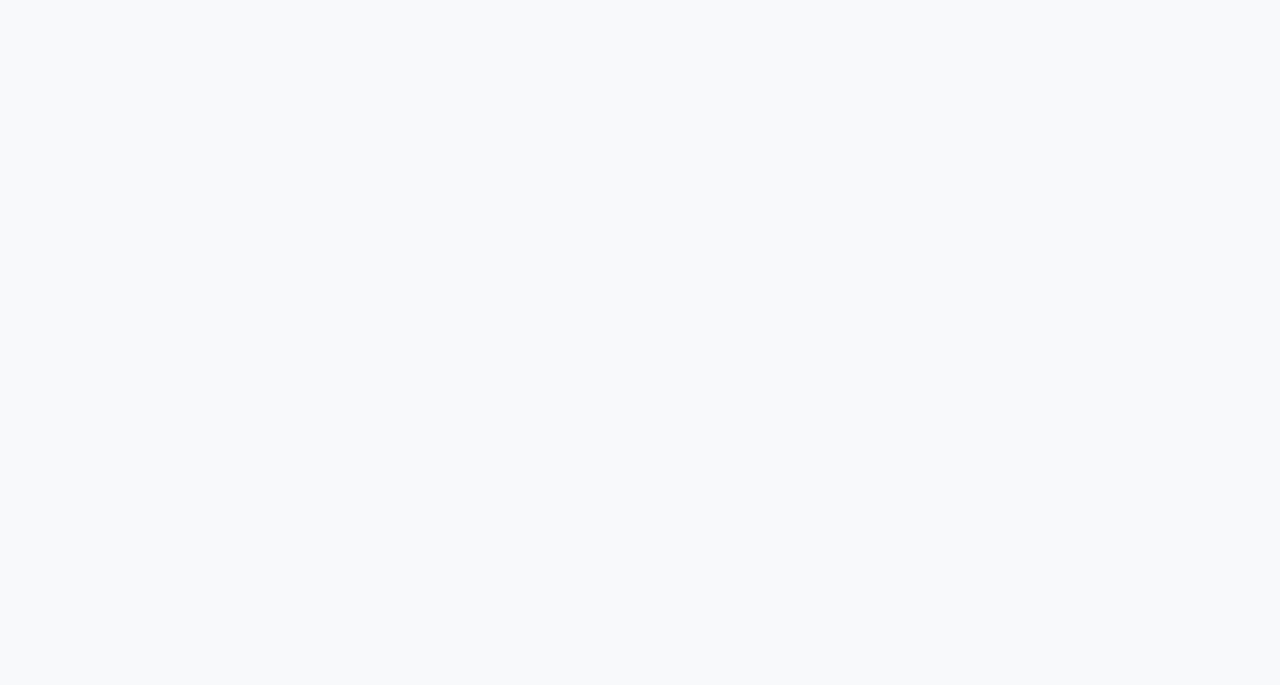 scroll, scrollTop: 0, scrollLeft: 0, axis: both 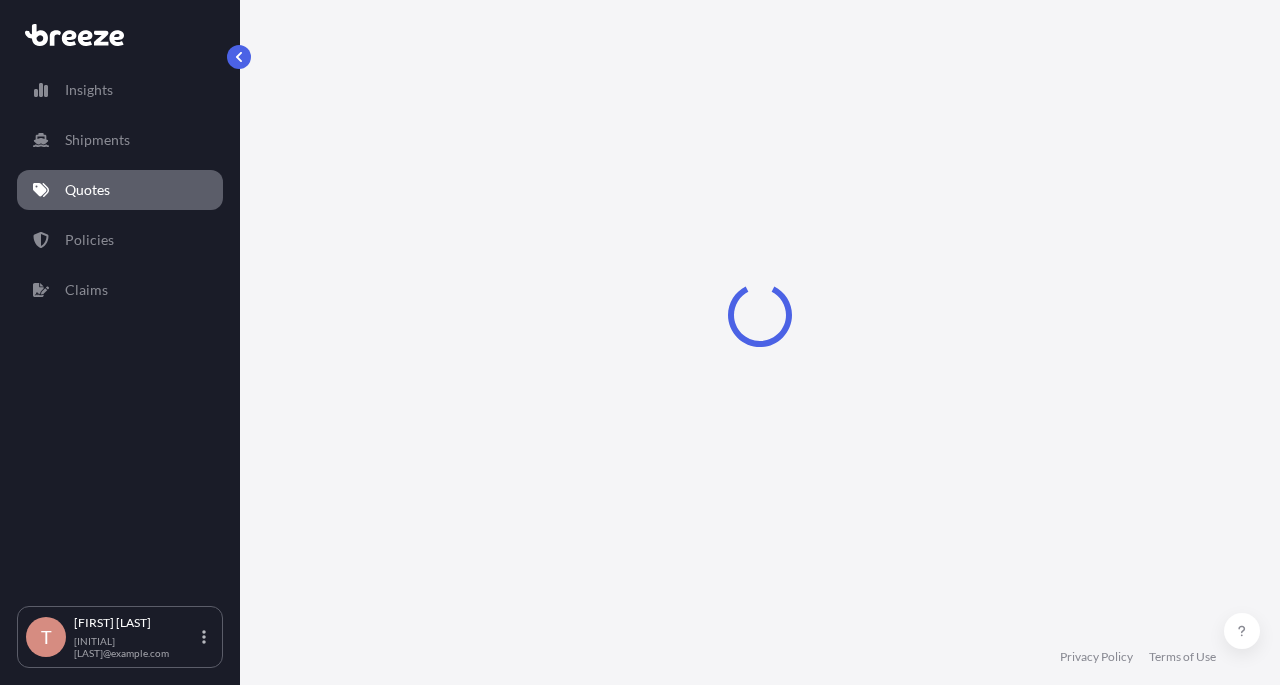 select on "Sea" 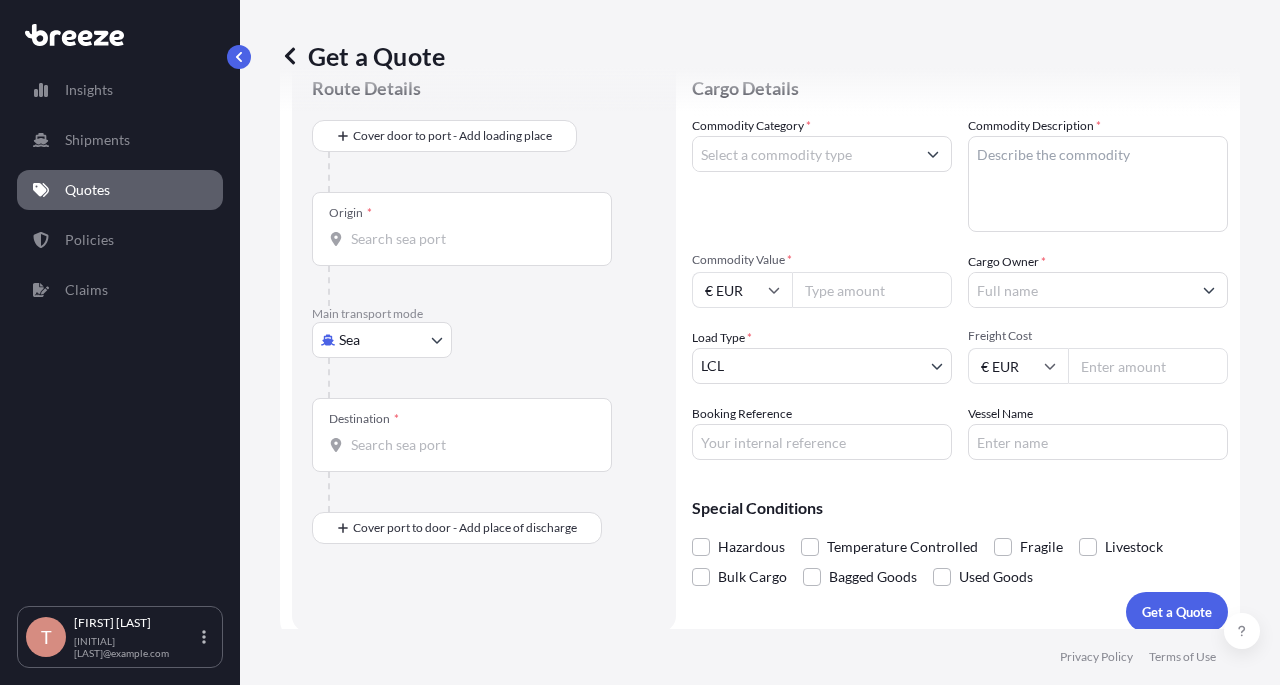scroll, scrollTop: 82, scrollLeft: 0, axis: vertical 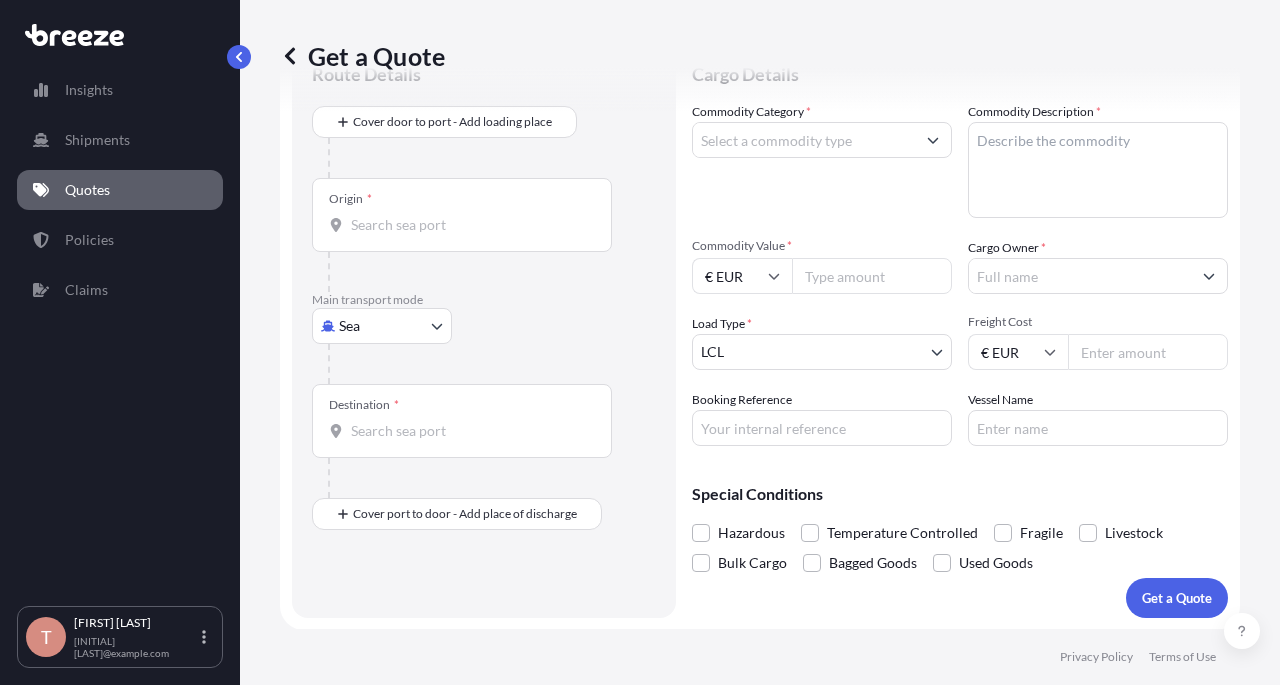 click on "Destination *" at bounding box center [469, 431] 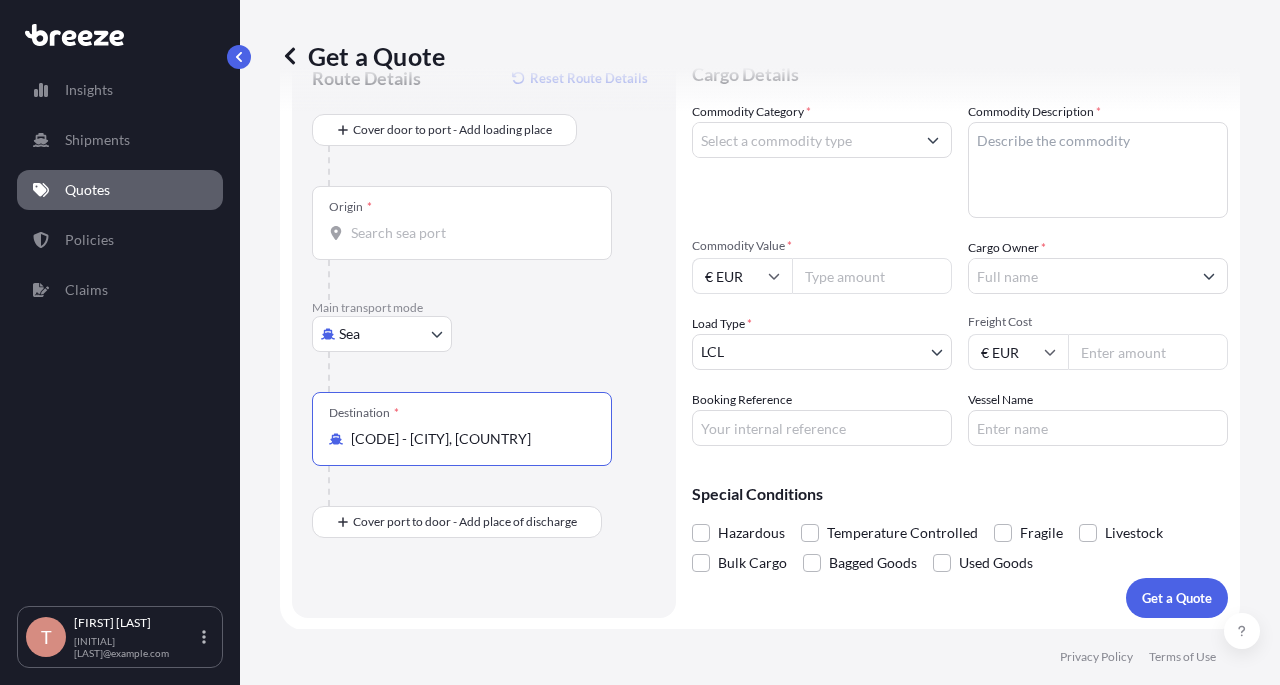 type on "[CODE] - [CITY], [COUNTRY]" 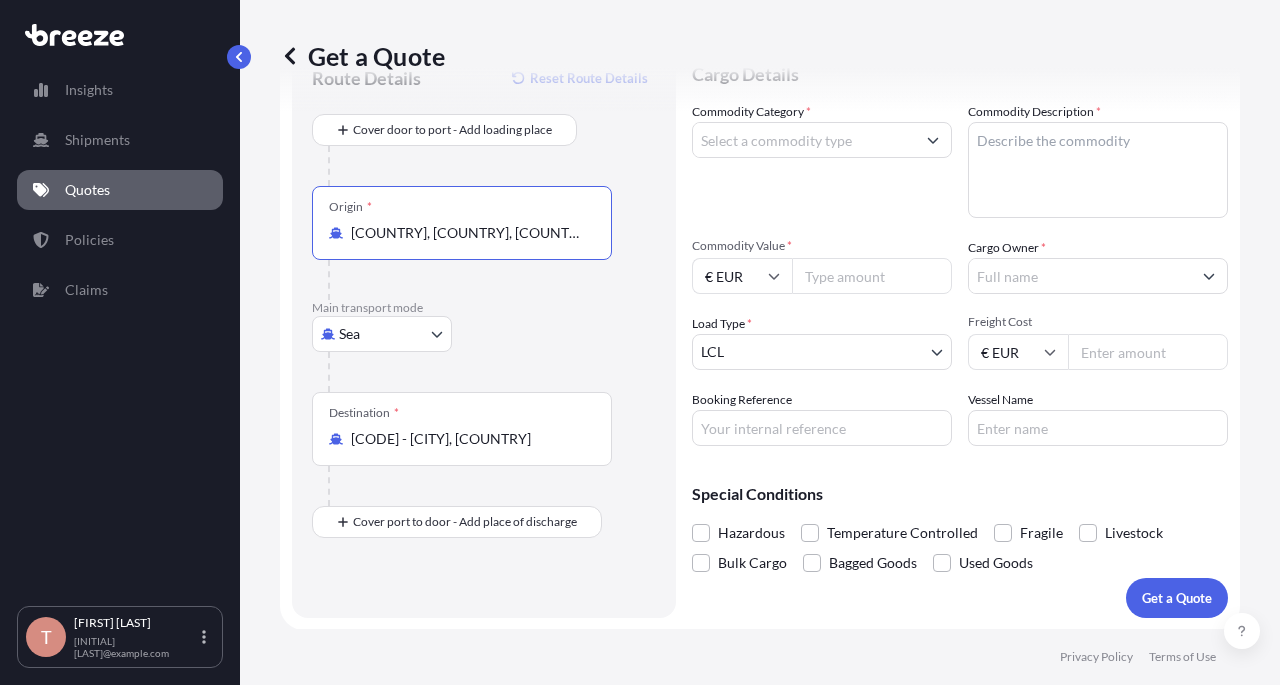 type on "[COUNTRY], [COUNTRY], [COUNTRY]" 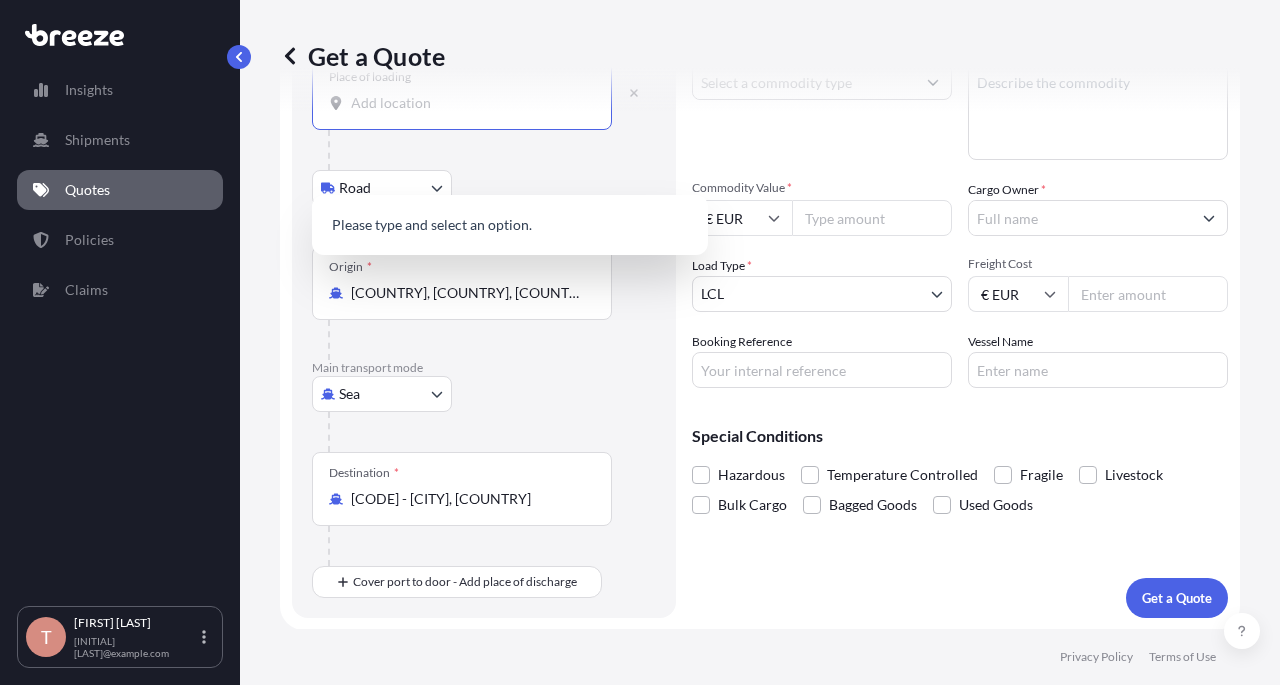 scroll, scrollTop: 136, scrollLeft: 0, axis: vertical 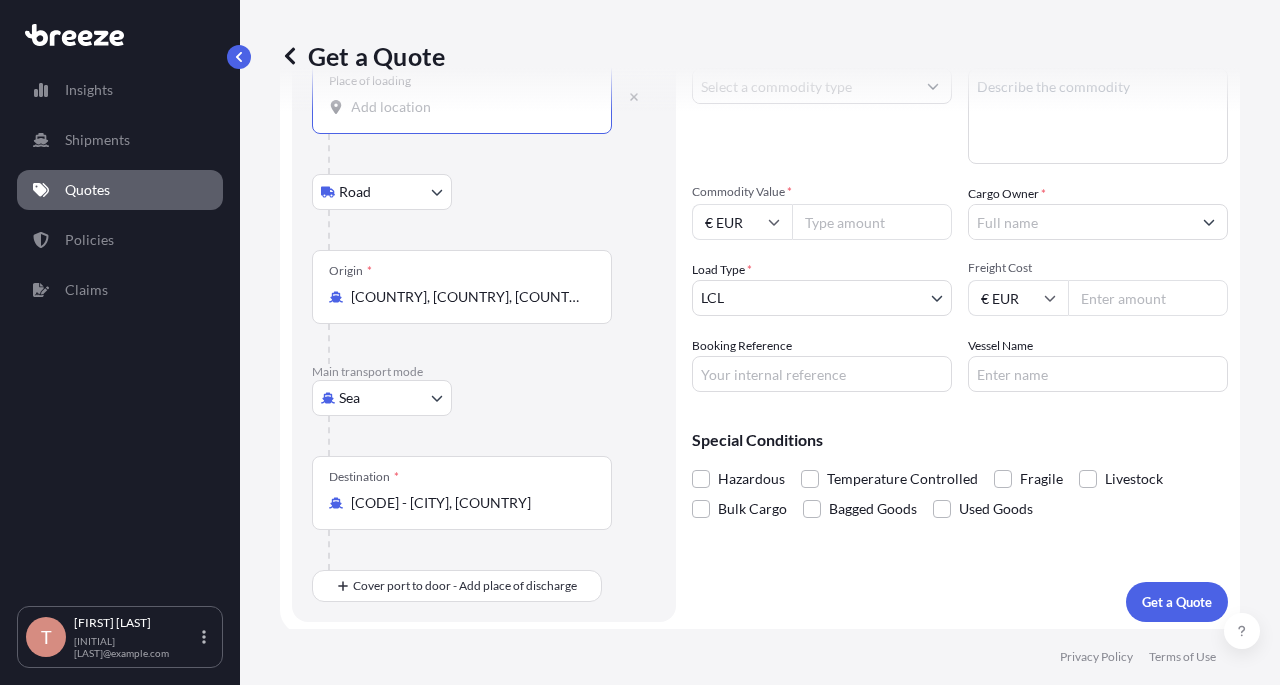 click on "Road" at bounding box center [0, 0] 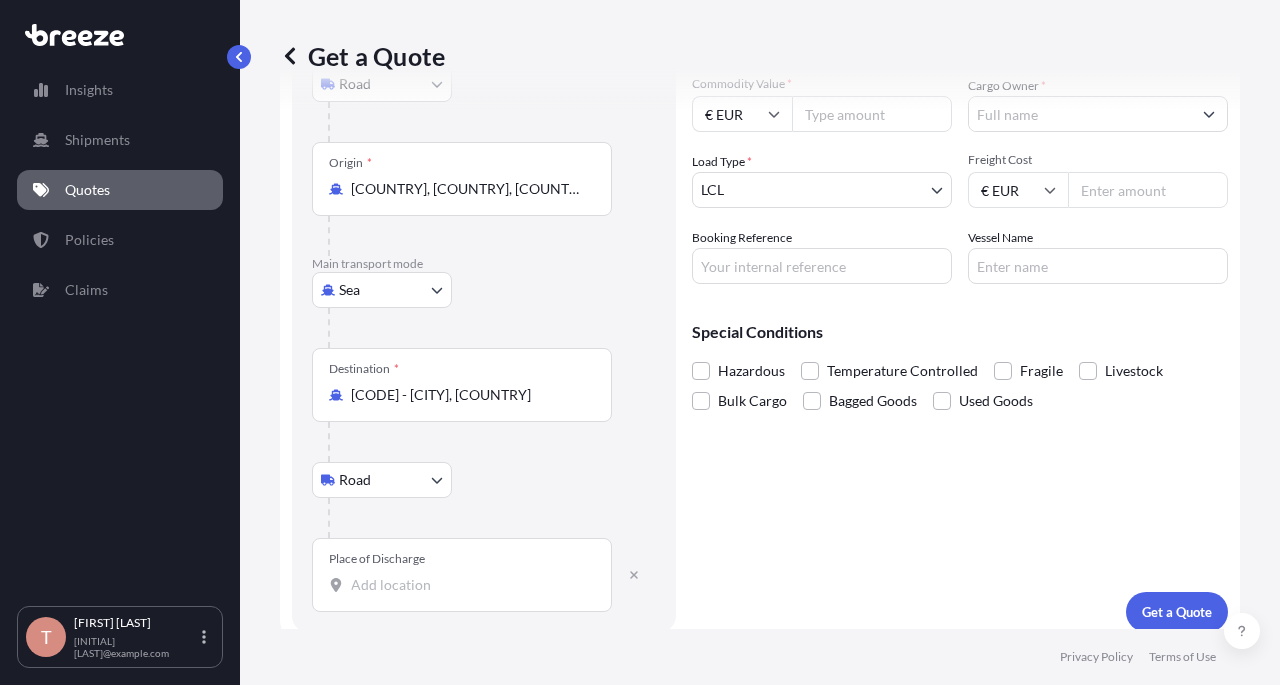 scroll, scrollTop: 257, scrollLeft: 0, axis: vertical 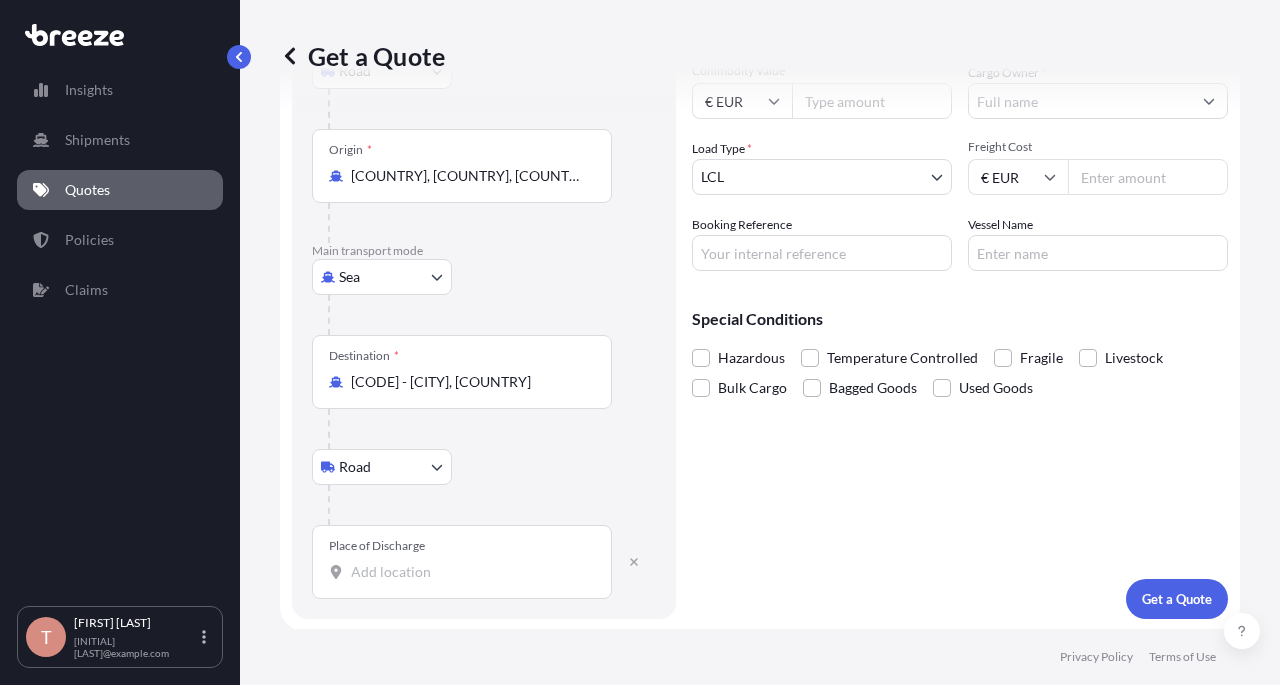 click on "Place of Discharge" at bounding box center [469, 572] 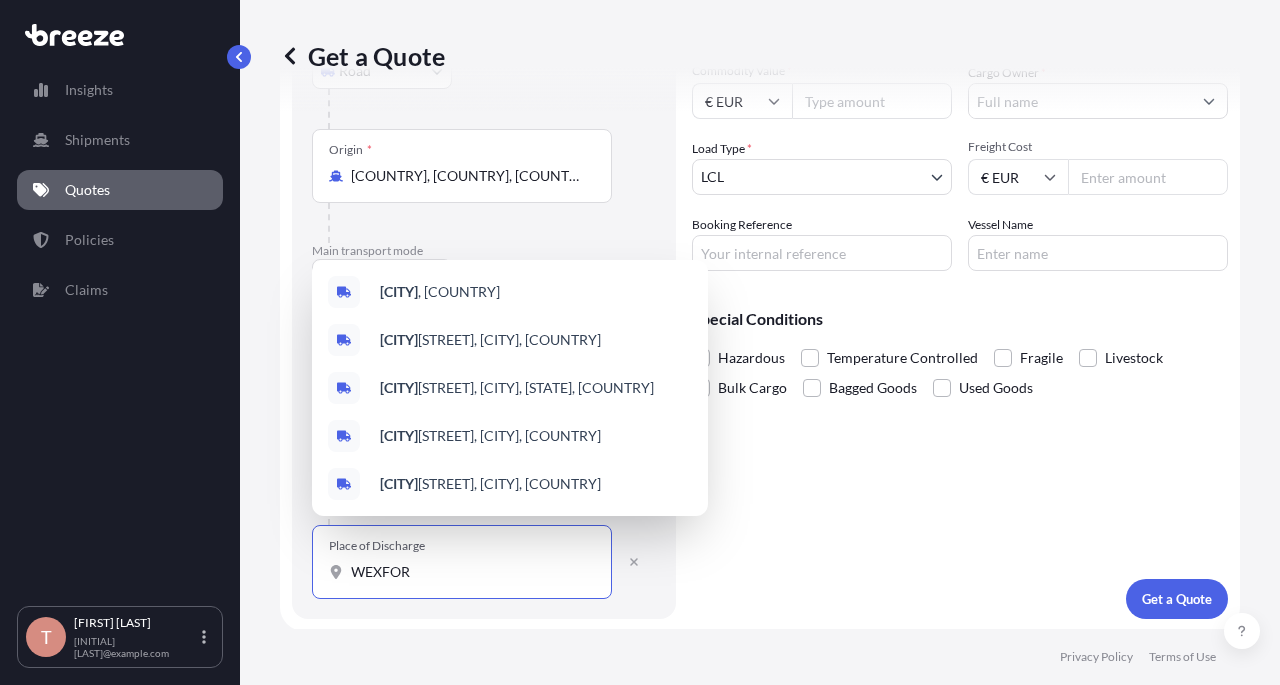 click on "[CITY]" at bounding box center [399, 291] 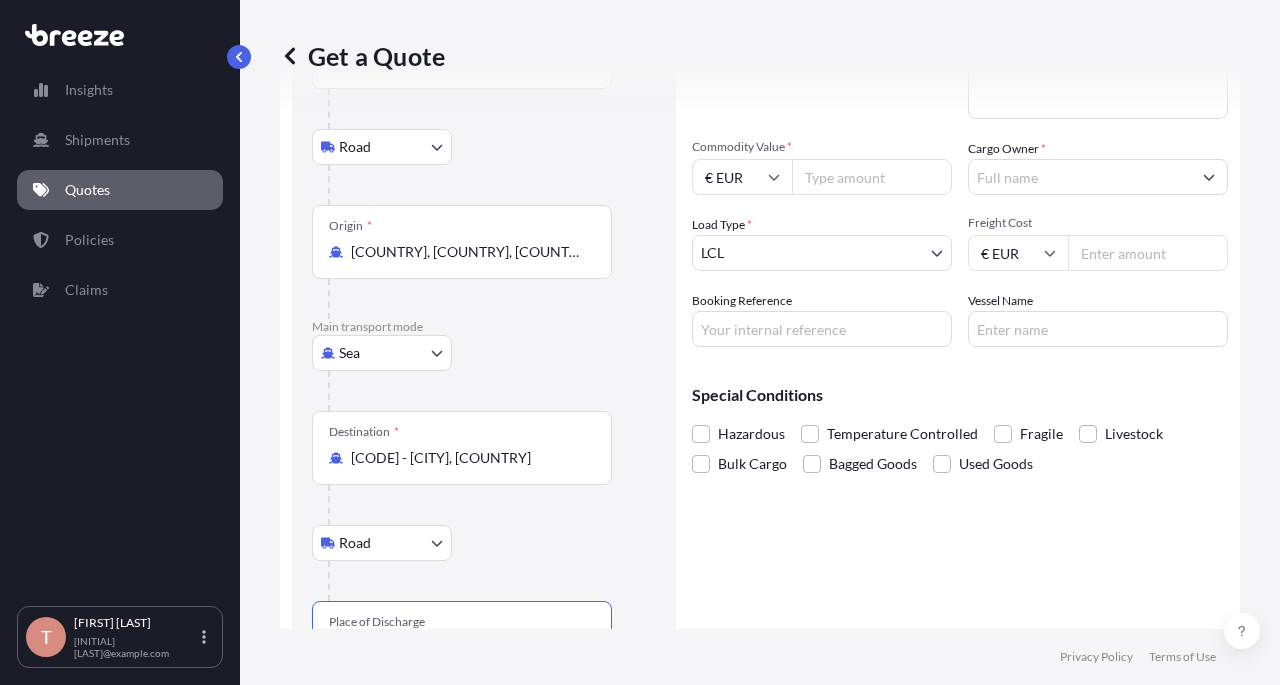 scroll, scrollTop: 78, scrollLeft: 0, axis: vertical 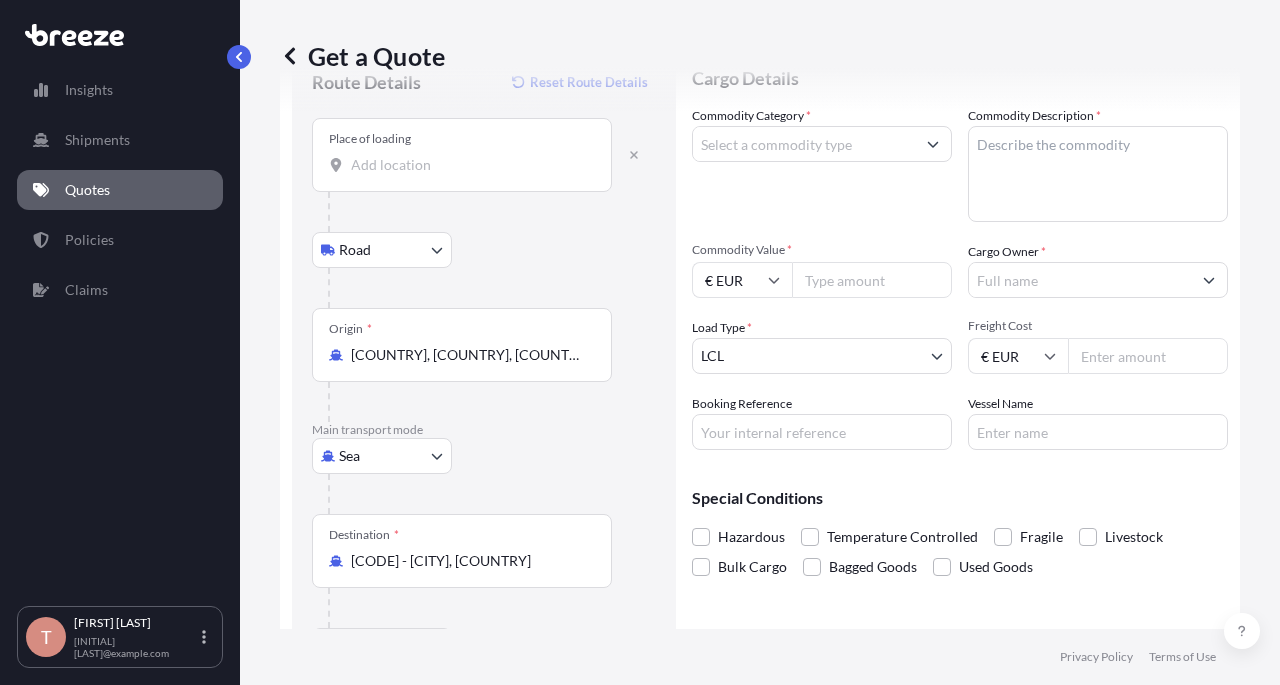 type on "[CITY], [COUNTRY]" 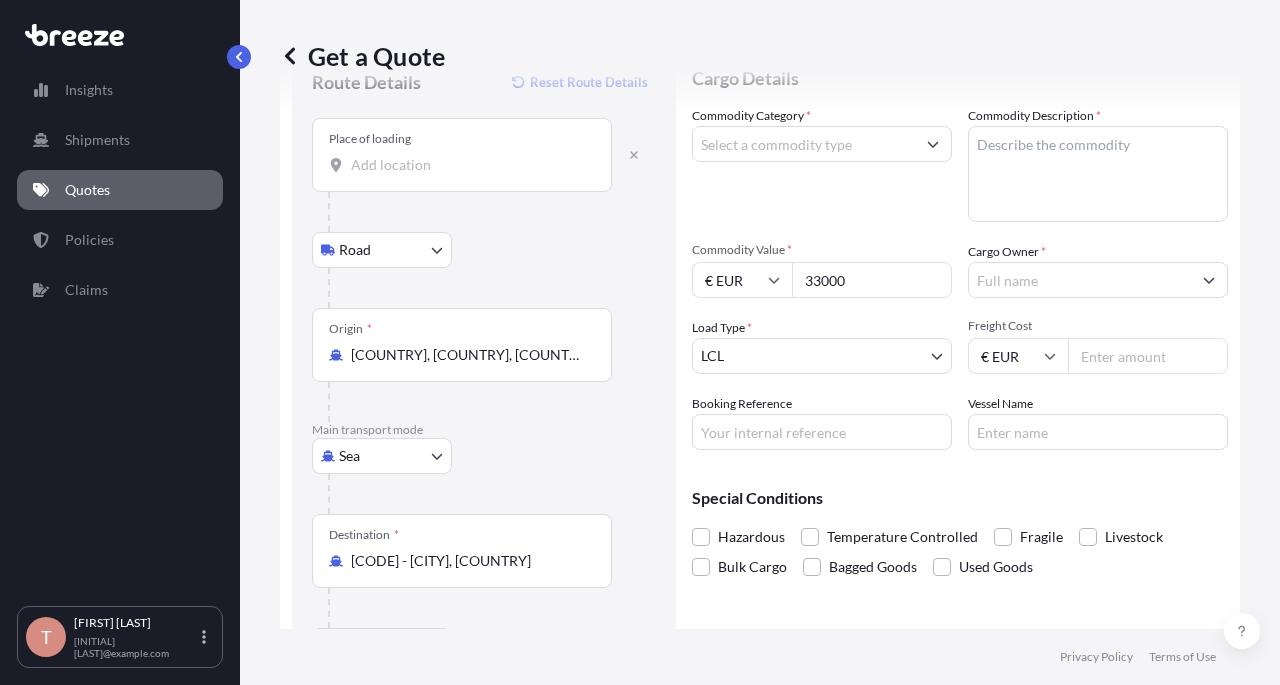 type on "[NUMBER]" 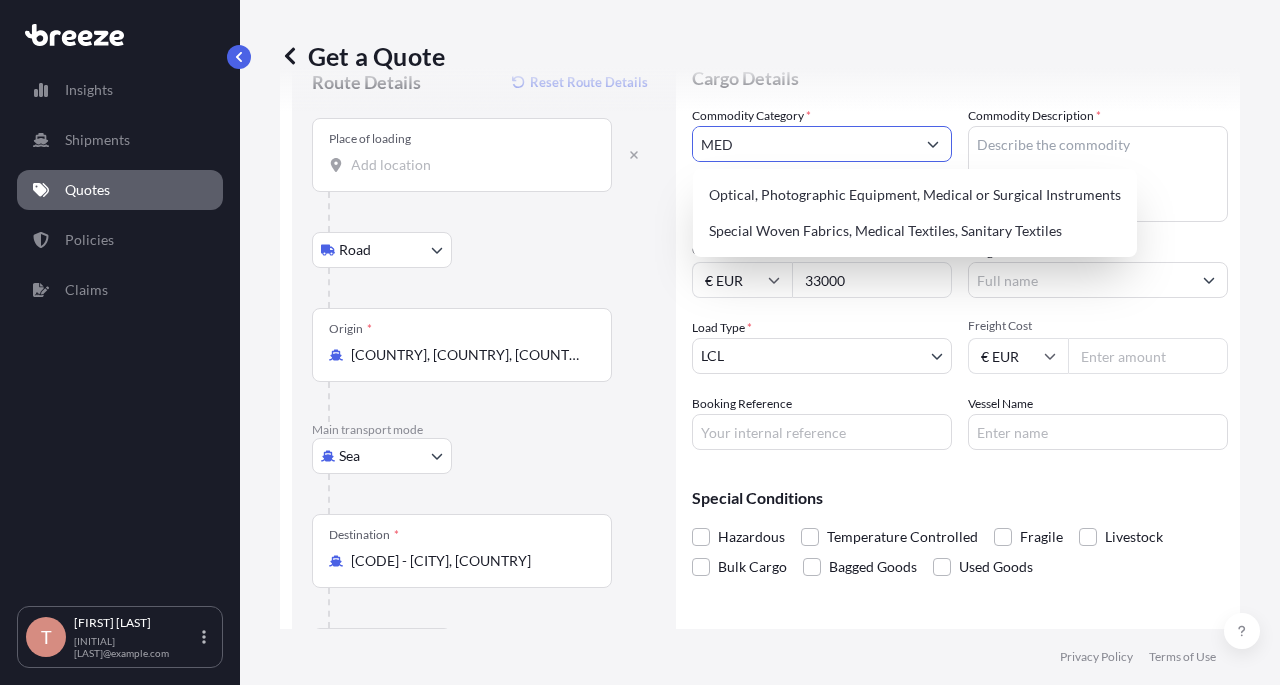 click on "Optical, Photographic Equipment, Medical or Surgical Instruments" at bounding box center (915, 195) 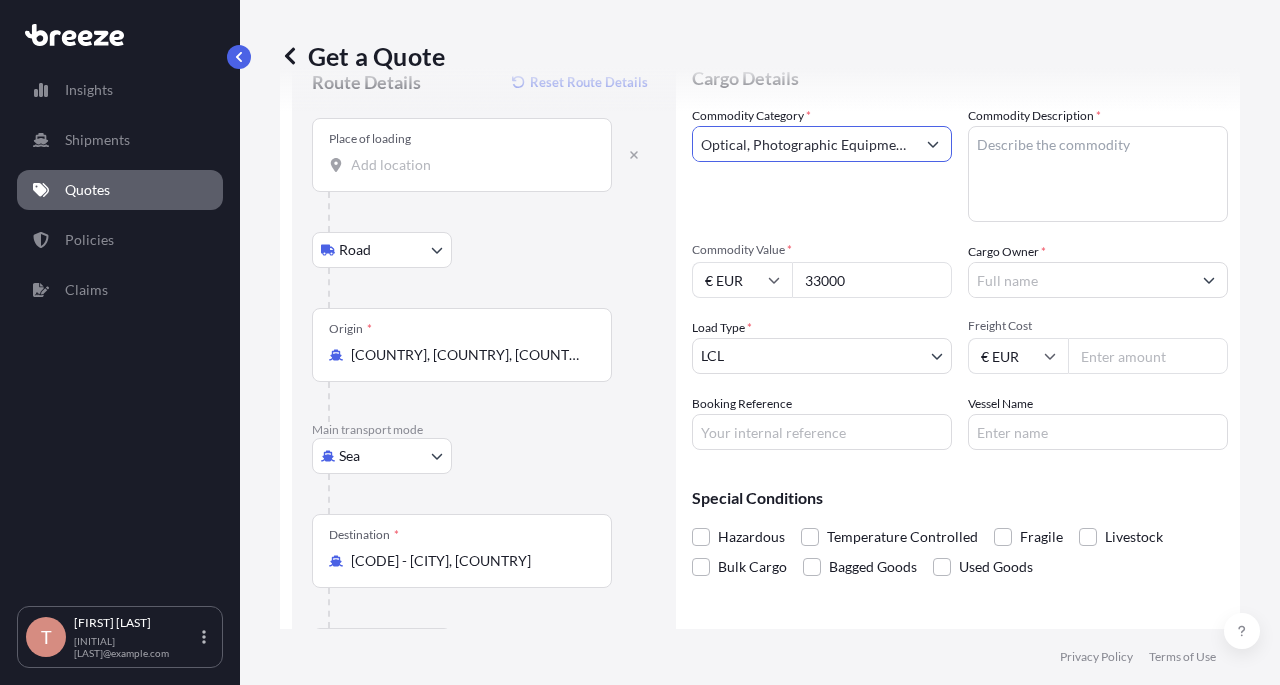 type on "Optical, Photographic Equipment, Medical or Surgical Instruments" 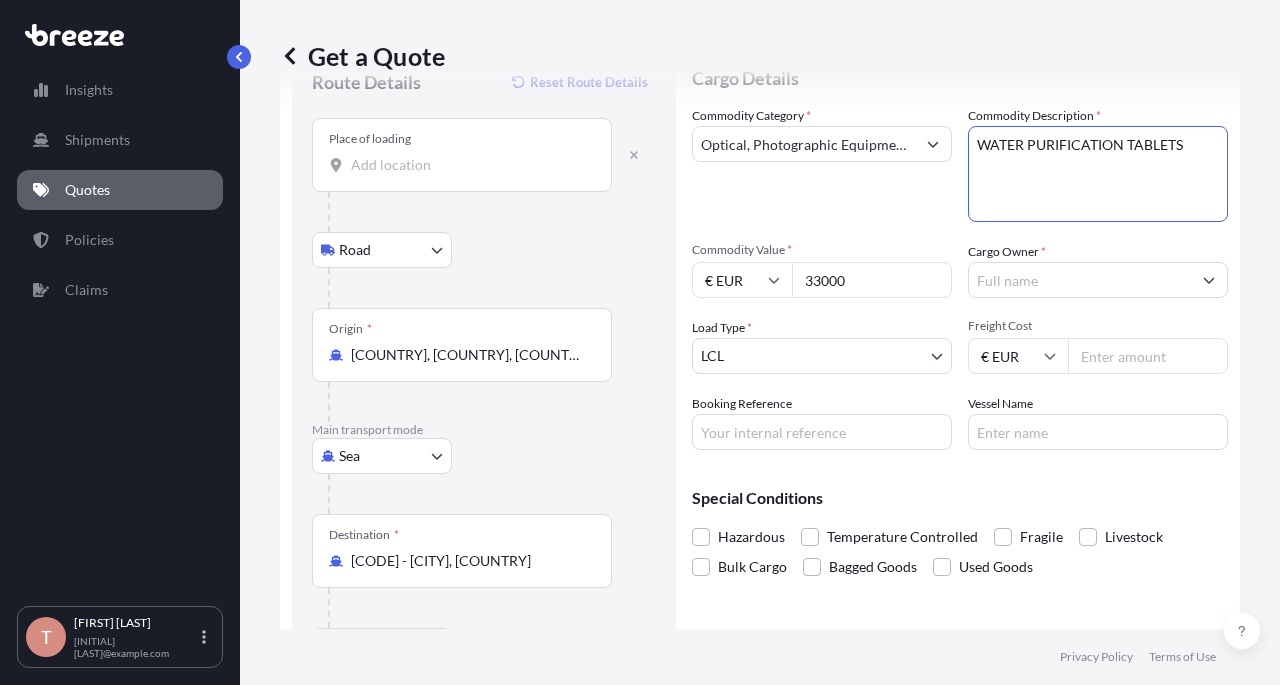 type on "WATER PURIFICATION TABLETS" 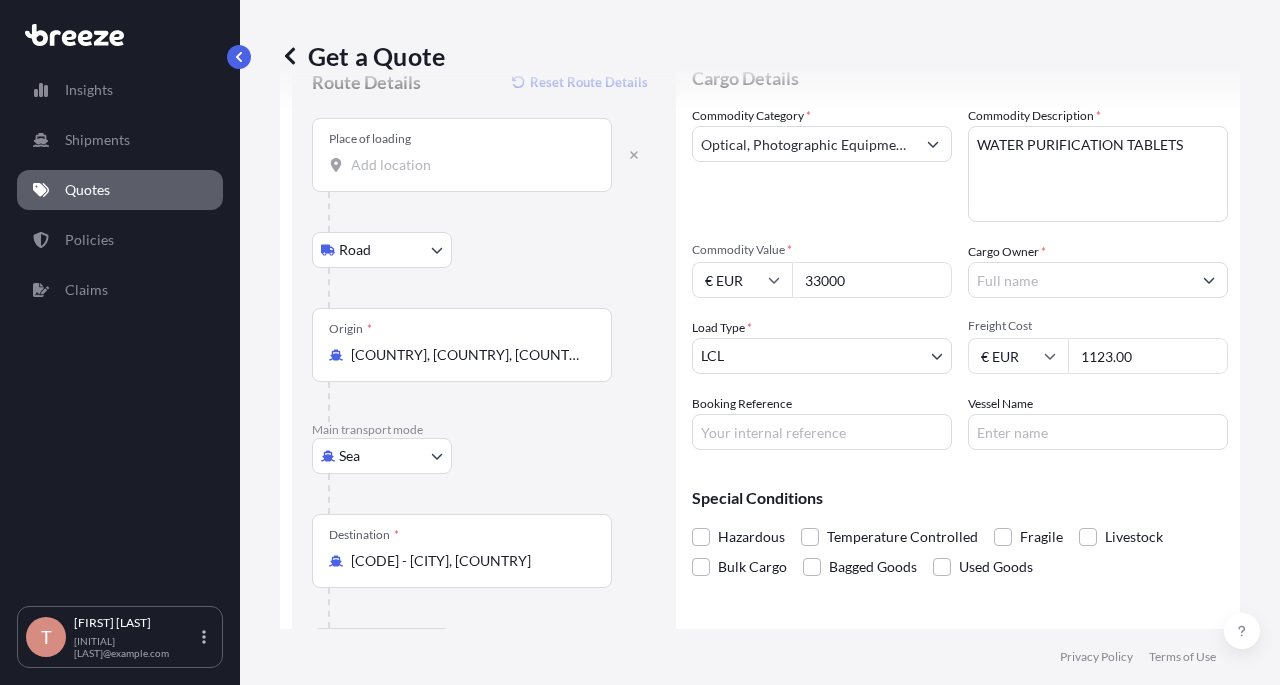 type on "[PRICE]" 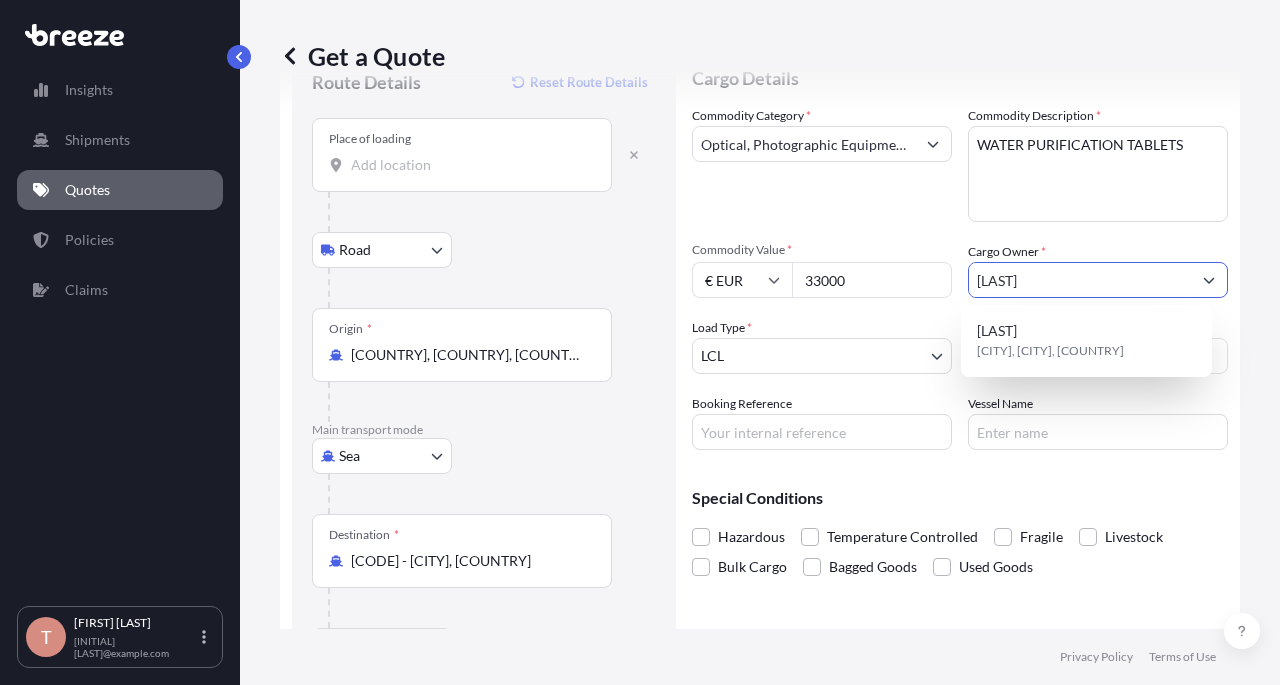 click on "[LAST]" at bounding box center [997, 331] 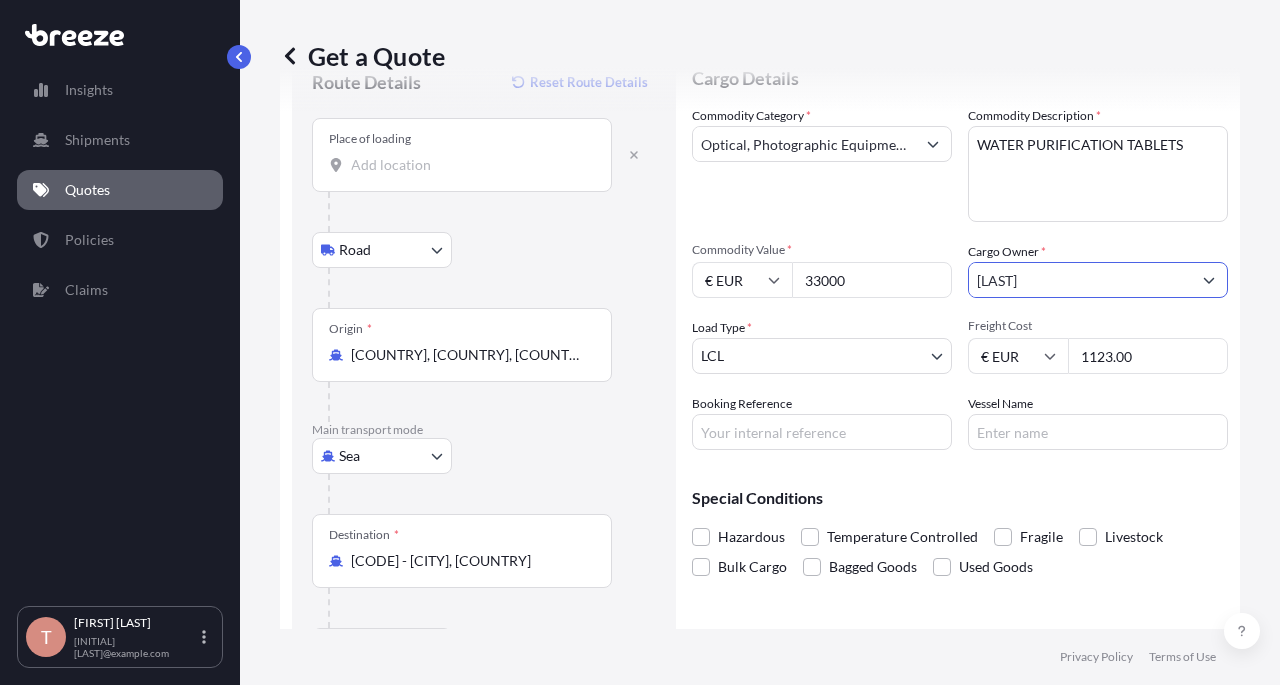 type on "[LAST]" 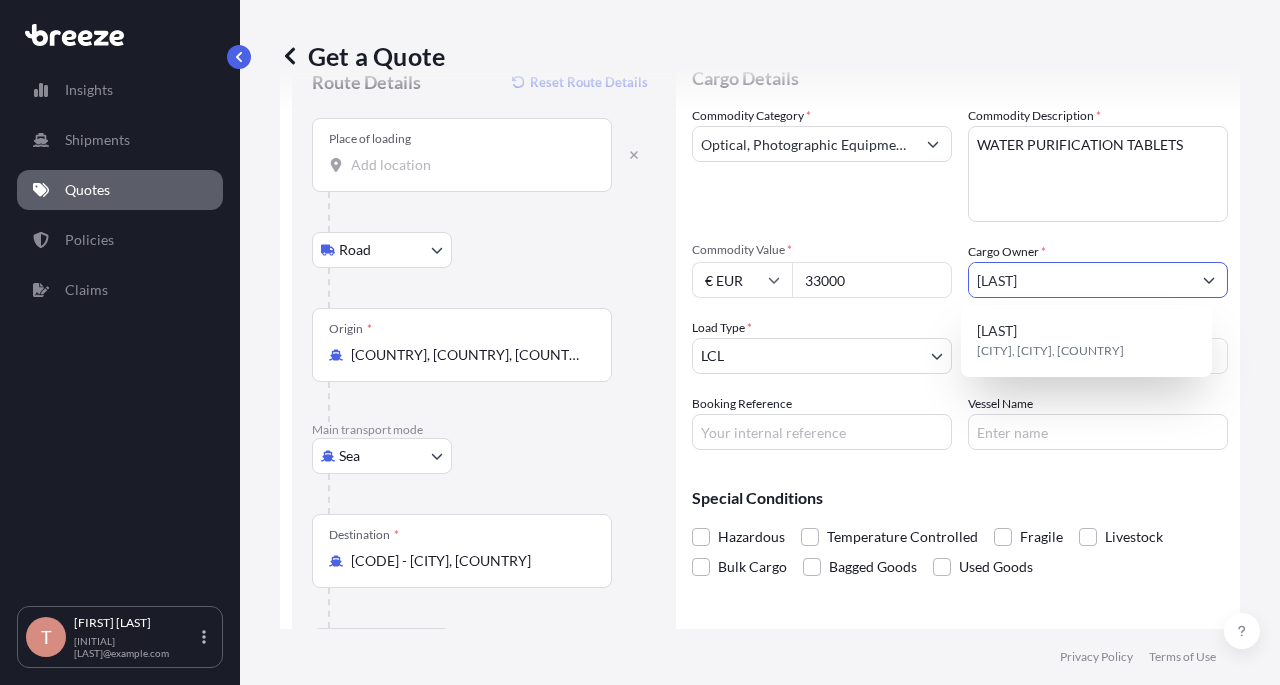 click on "Place of loading" at bounding box center [469, 165] 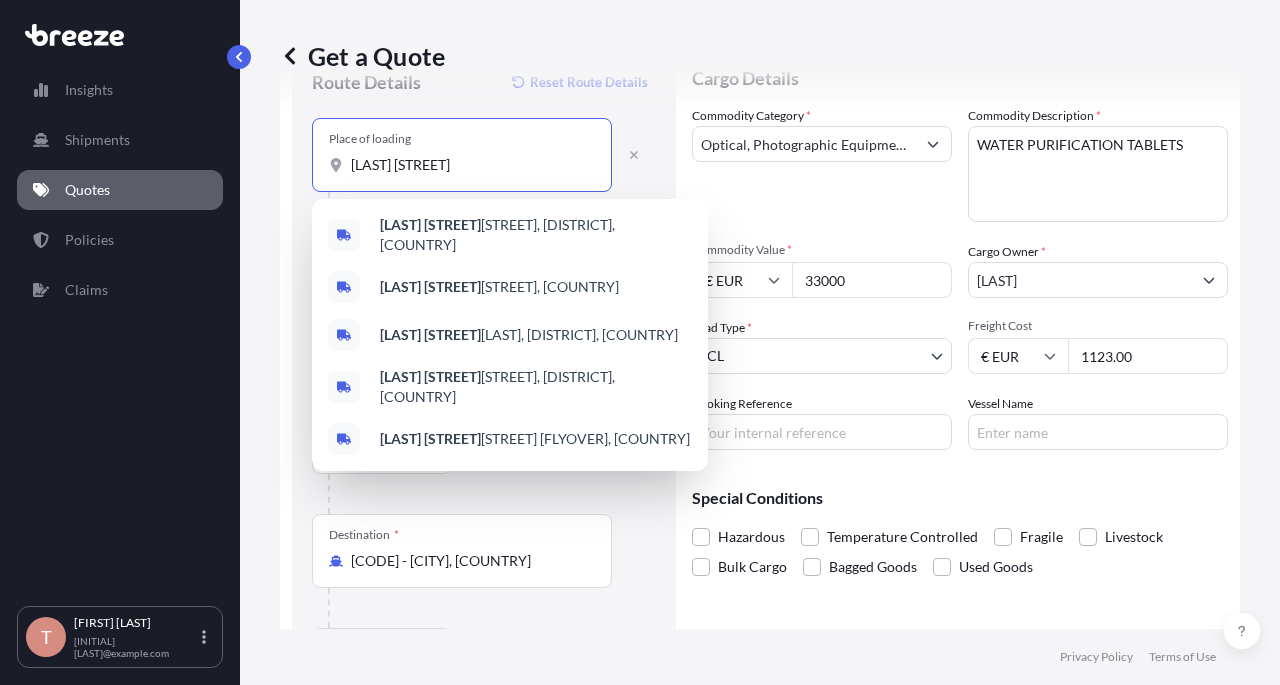 click on "[LAST] [LAST]" at bounding box center (430, 286) 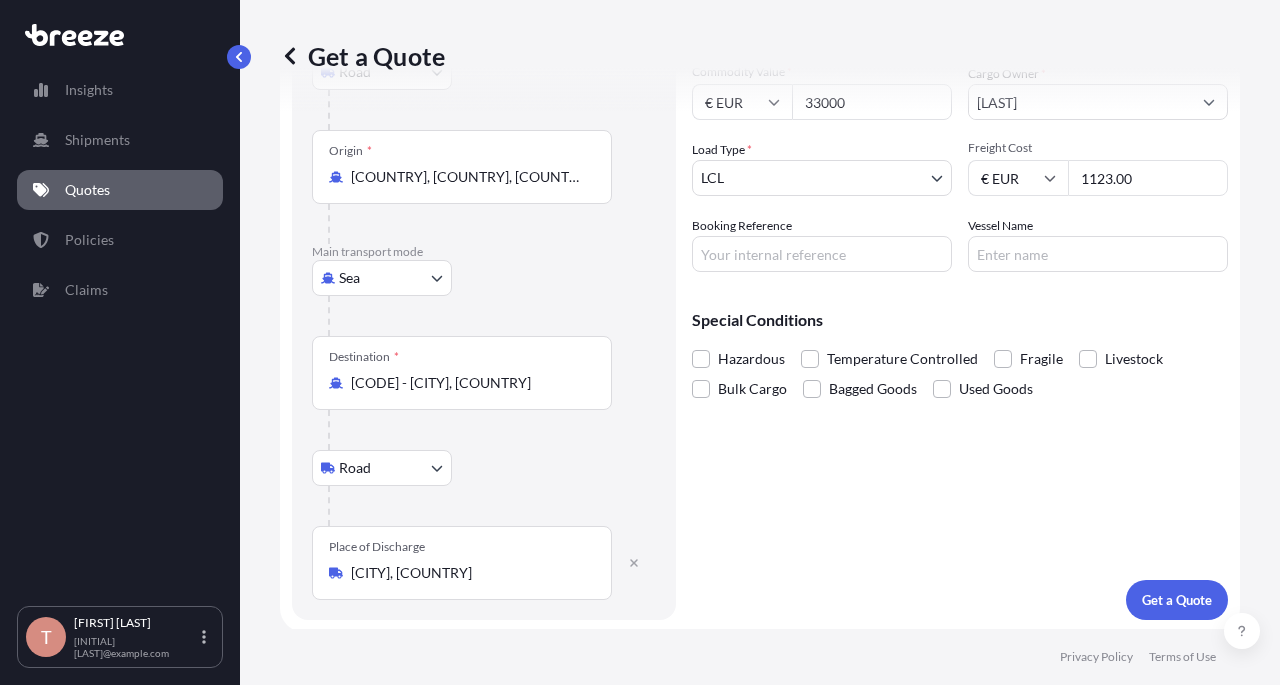 scroll, scrollTop: 257, scrollLeft: 0, axis: vertical 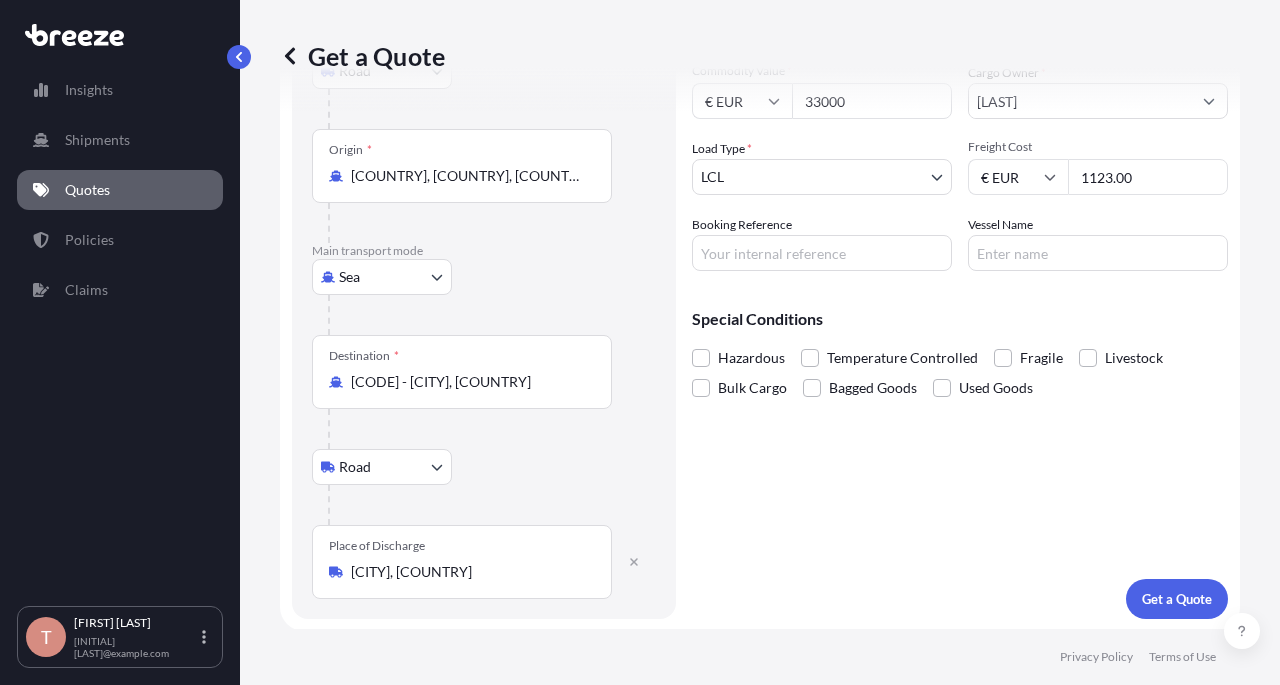 type on "Wong Chuk Hang Road, Hong Kong" 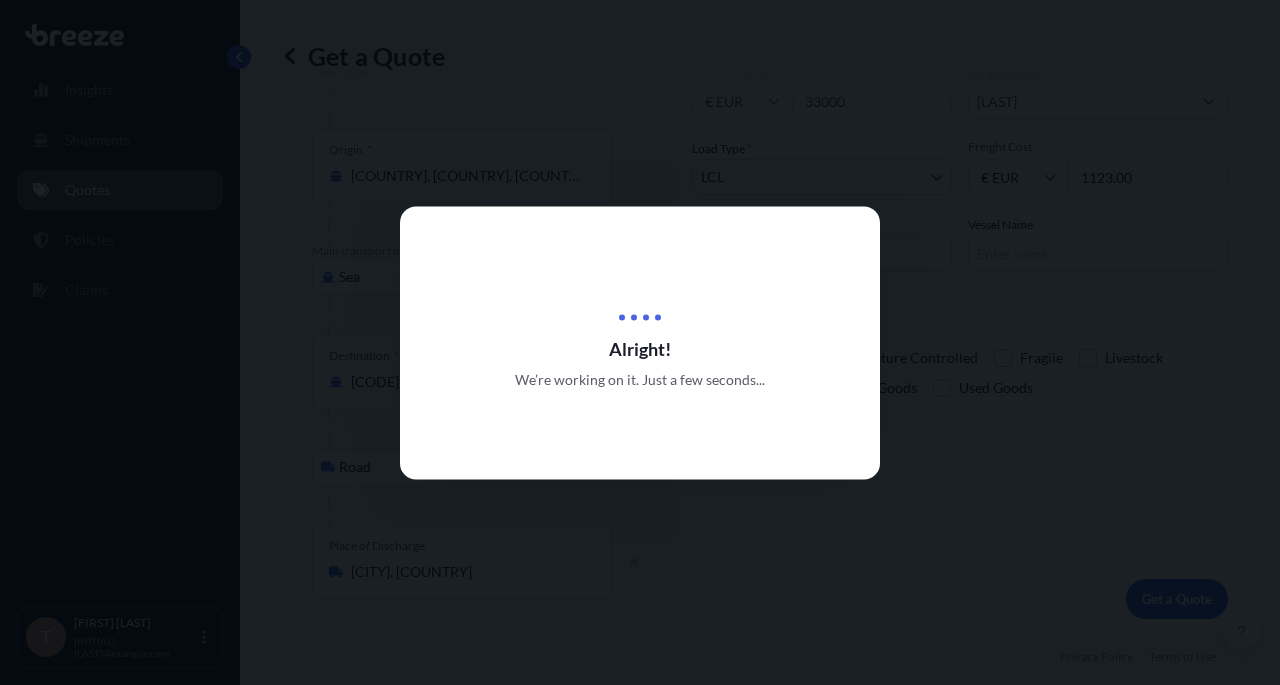 scroll, scrollTop: 0, scrollLeft: 0, axis: both 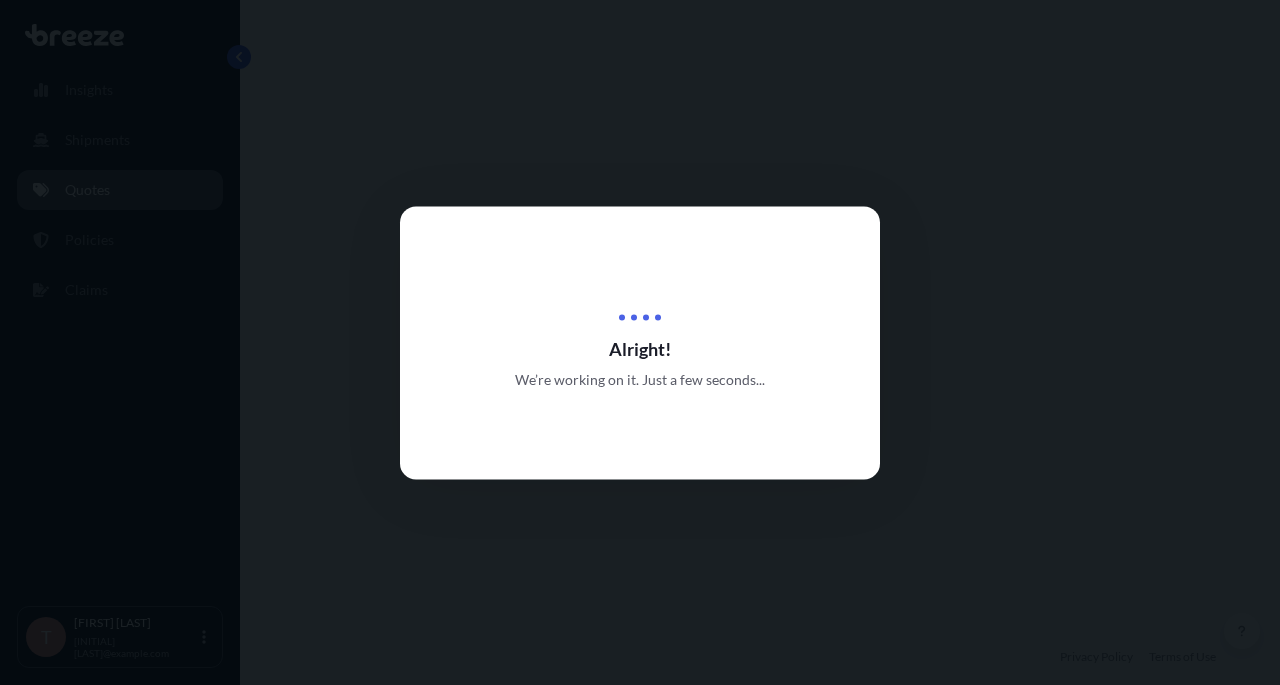 select on "Road" 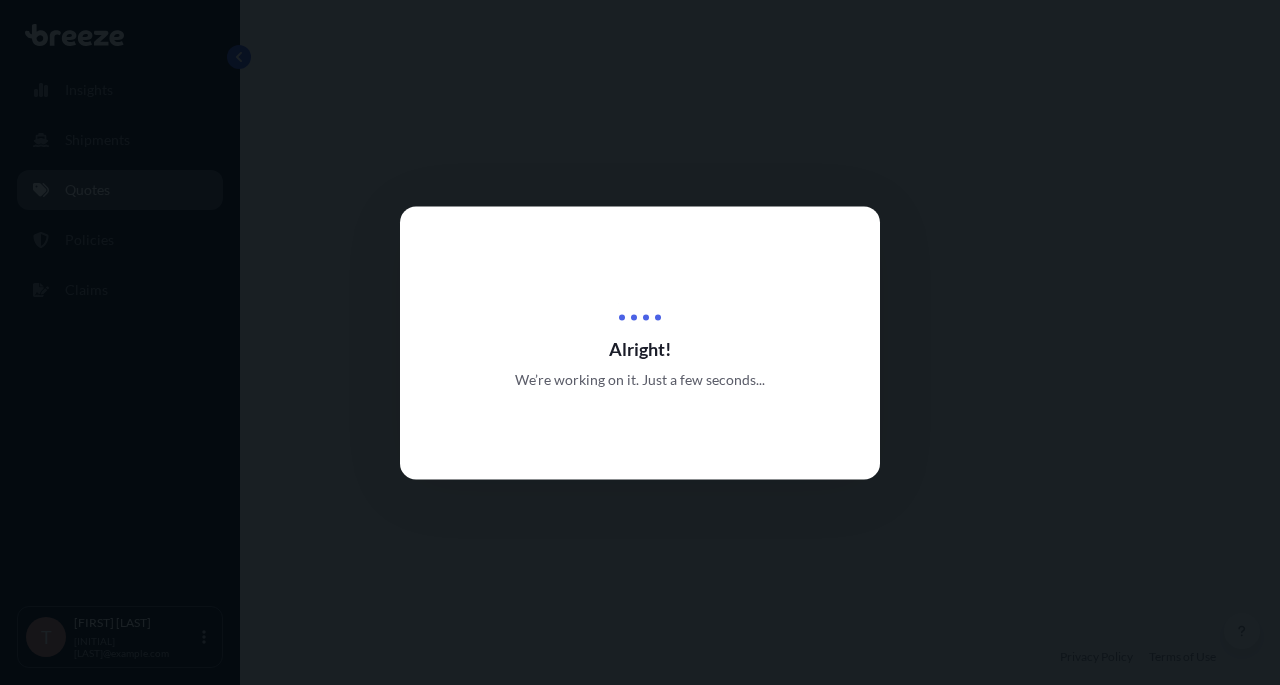 select on "Sea" 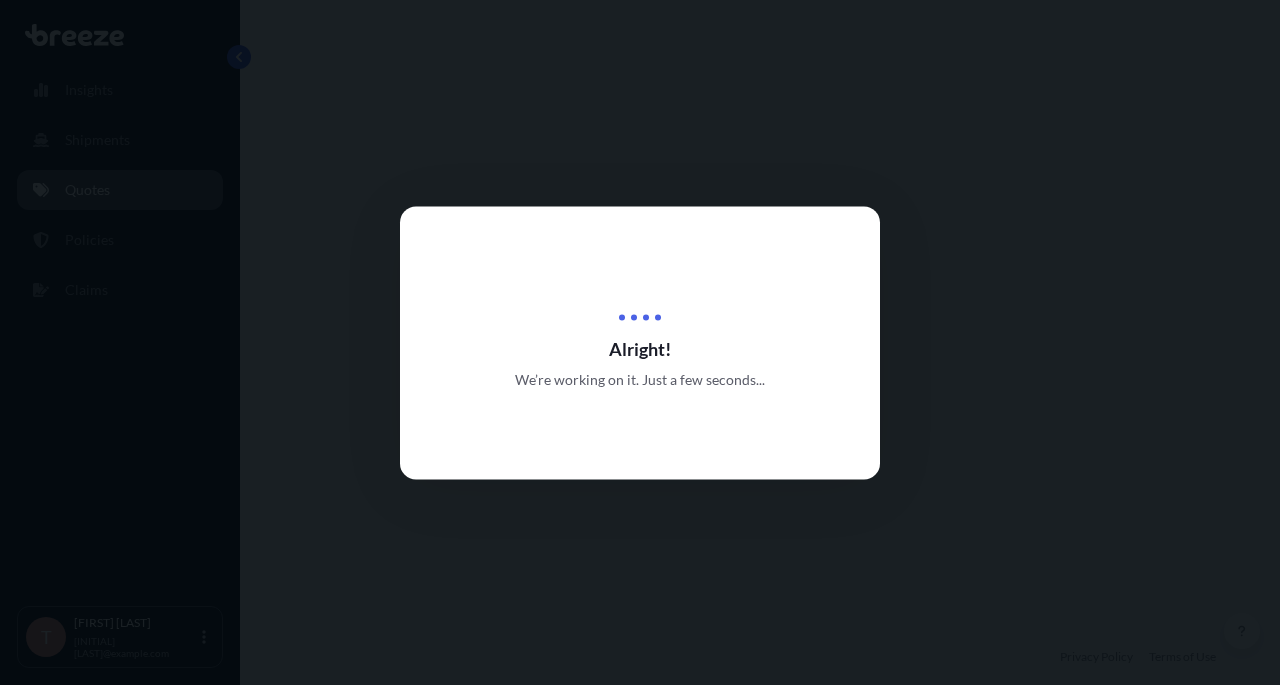 select on "1" 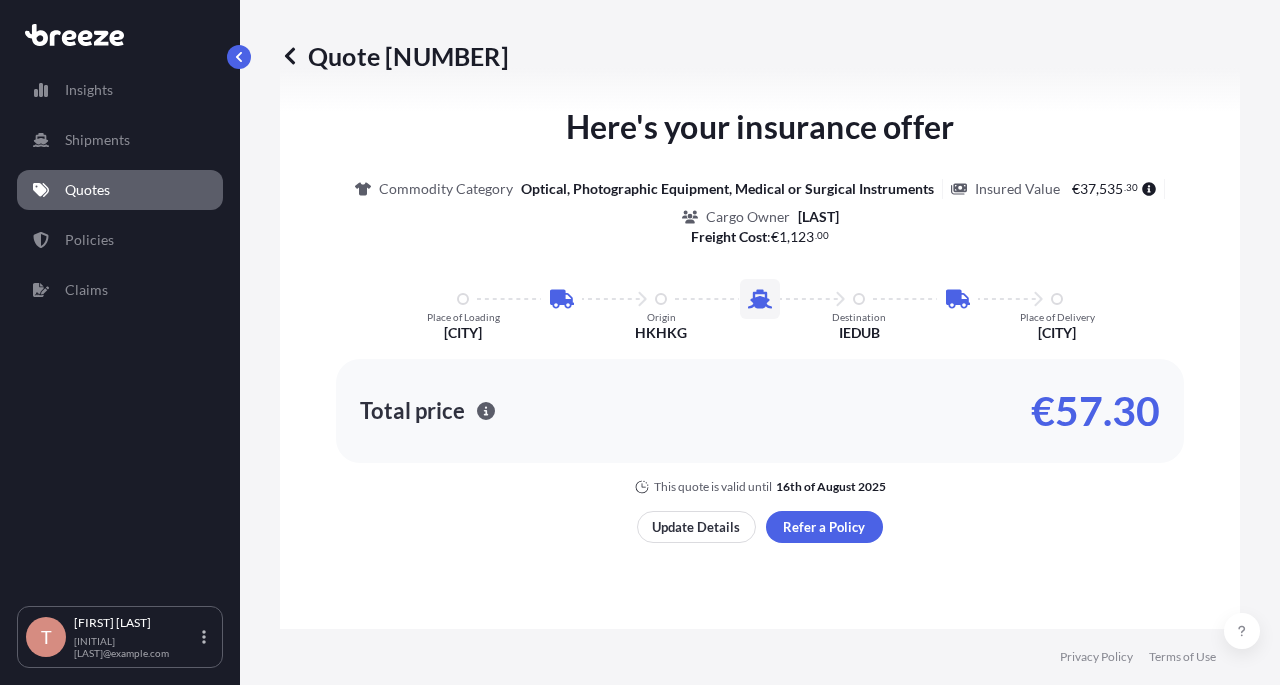 scroll, scrollTop: 1211, scrollLeft: 0, axis: vertical 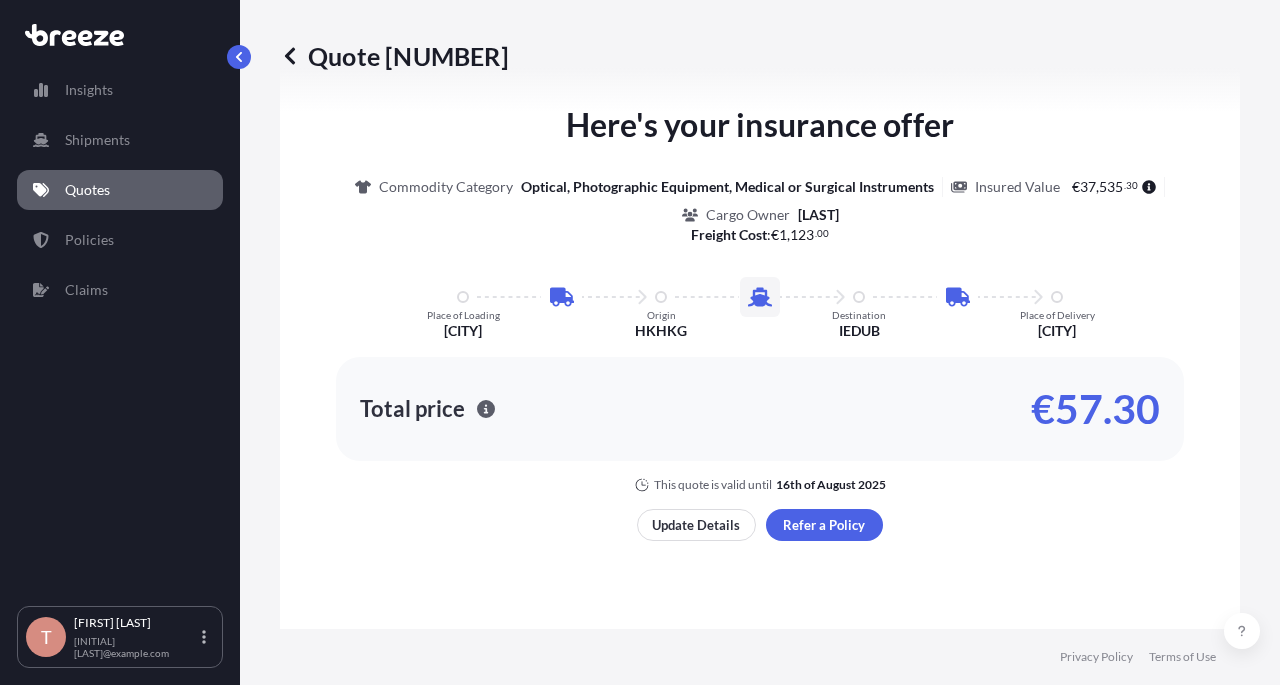click on "Quotes" at bounding box center [87, 190] 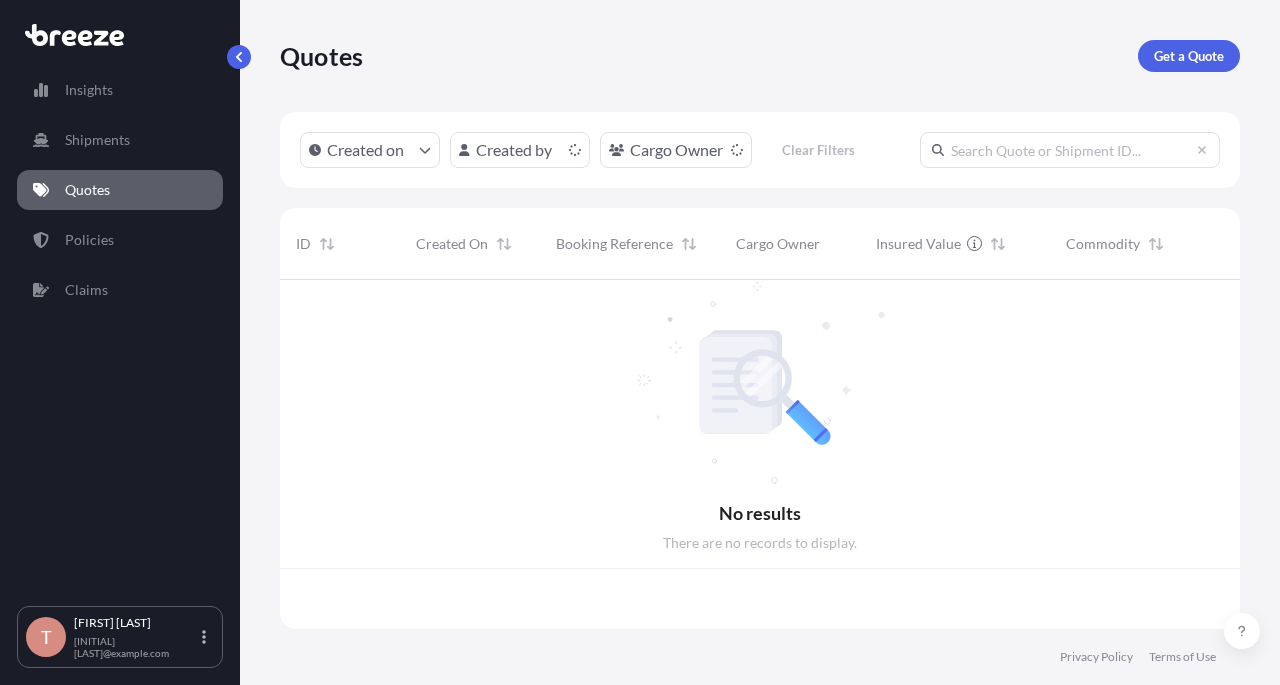 scroll, scrollTop: 0, scrollLeft: 0, axis: both 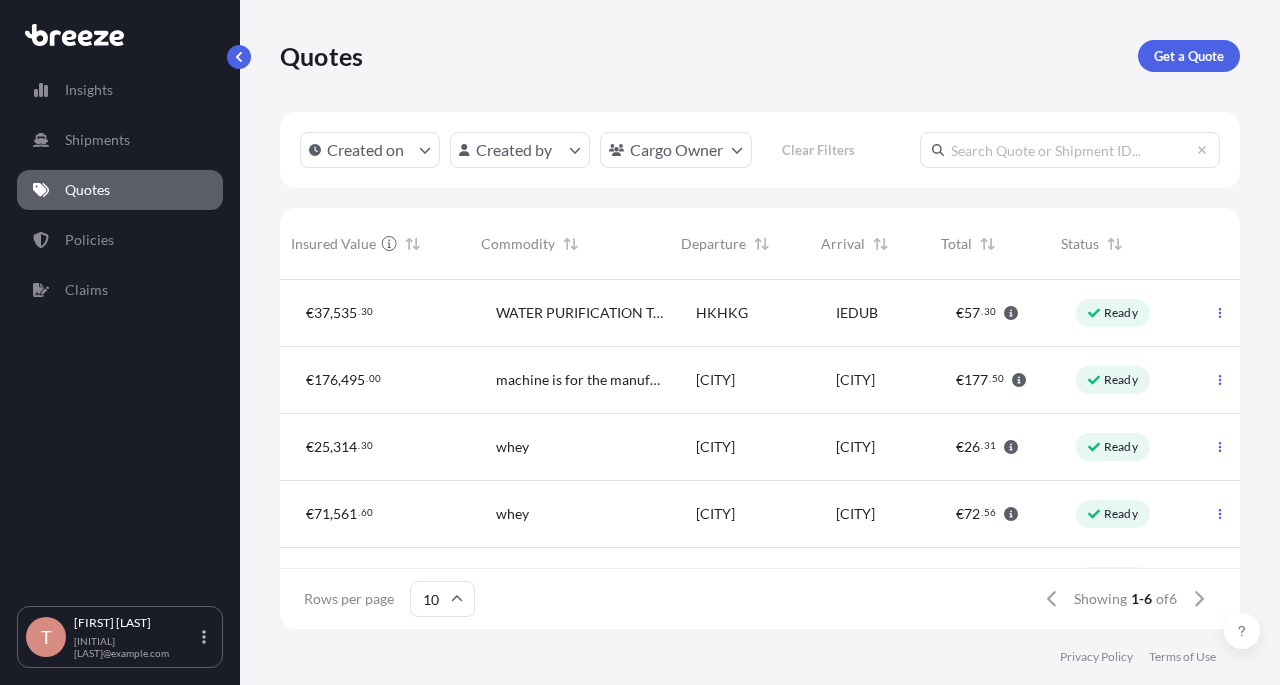 click 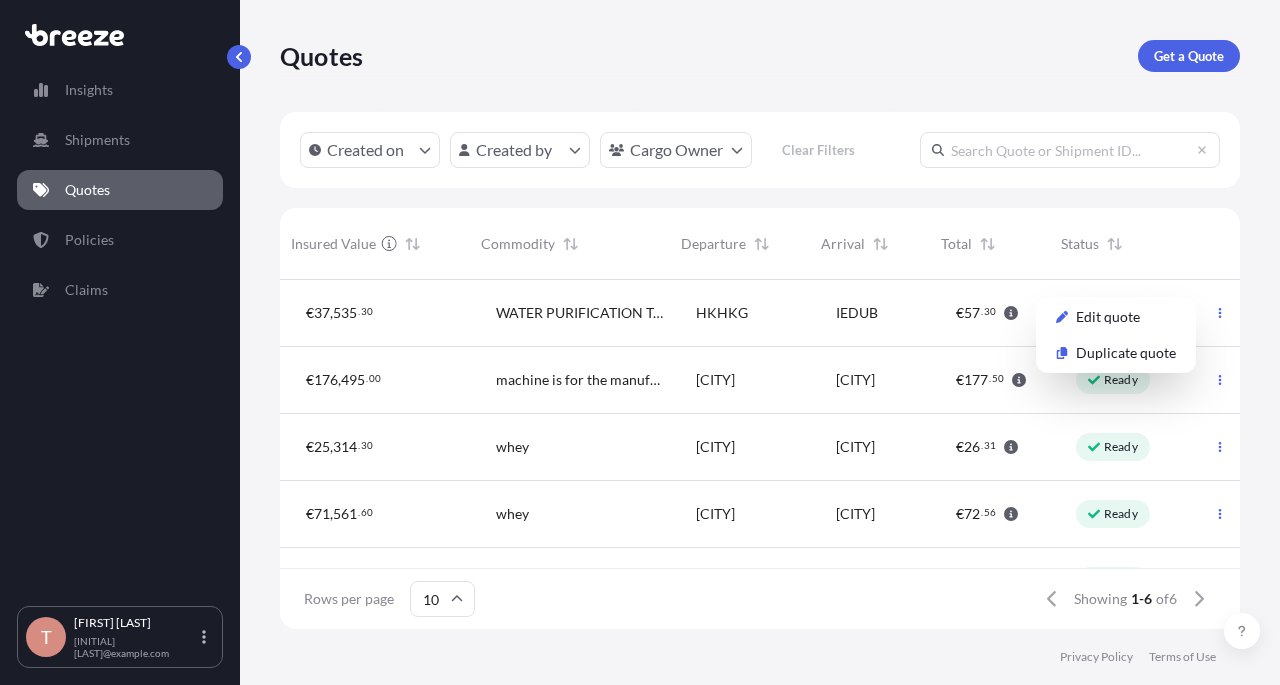 click on "Quotes Get a Quote Created on Created by Cargo Owner Clear Filters ID Created On Booking Reference Cargo Owner Insured Value Commodity Departure Arrival Total Status 494857 17 Jul 2025 TD Tony Dunphy — Kersia € 37 , 535 . 30 WATER PURIFICATION TABLETS HKHKG IEDUB € 57 . 30 Ready 494825 17 Jul 2025 CW Conor Wynne — Fearons € 176 , 495 . 00 machine is for the manufacturing of kitchen units/wardrobes etc.  Poggibonsi Dundalk € 177 . 50 Ready 493979 4 Jul 2025 TD Tony Dunphy — future Nutrition € 25 , 314 . 30 whey Wexford Deurne € 26 . 31 Ready 493977 4 Jul 2025 TD Tony Dunphy — future Nutrition € 71 , 561 . 60 whey Wexford Deurne € 72 . 56 Ready 493975 4 Jul 2025 TD Tony Dunphy — future Nutrition € 94 , 875 . 00 whey Wexford Duisburg € 95 . 88 Ready 493770 2 Jul 2025 TD Tony Dunphy — Future Nutrition € 87 , 807 . 50 whey  Wexford Blackburn € 88 . 81 Ready Rows per page 10 Showing 1-6 of  6" at bounding box center (760, 314) 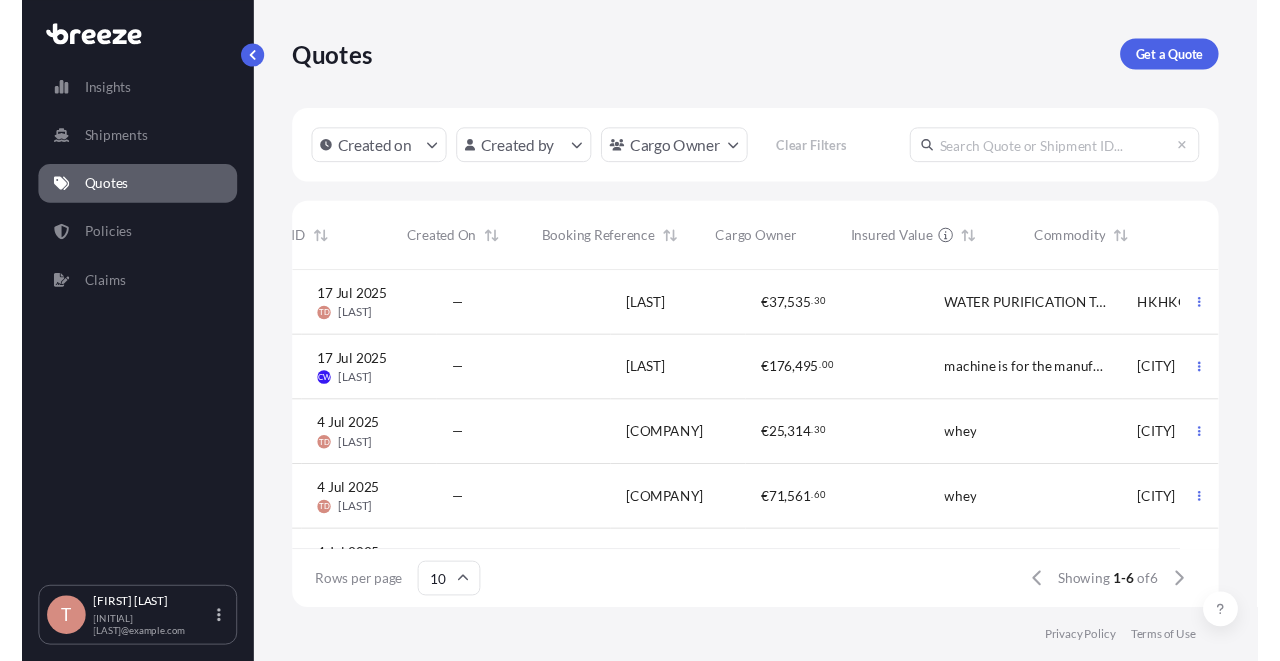 scroll, scrollTop: 0, scrollLeft: 0, axis: both 